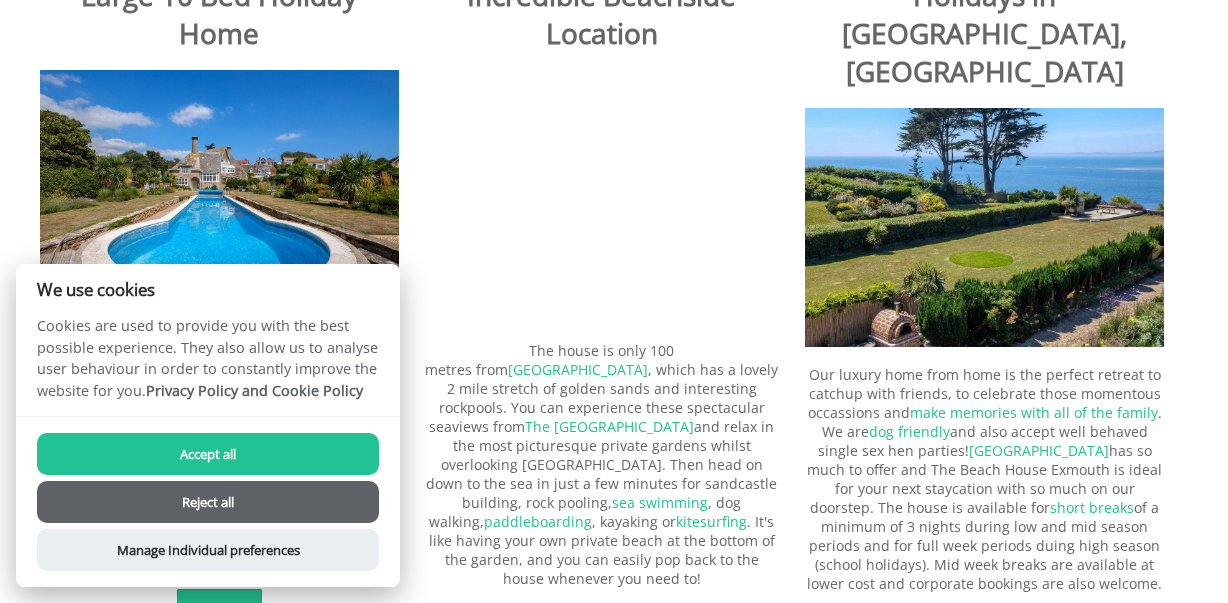 scroll, scrollTop: 741, scrollLeft: 0, axis: vertical 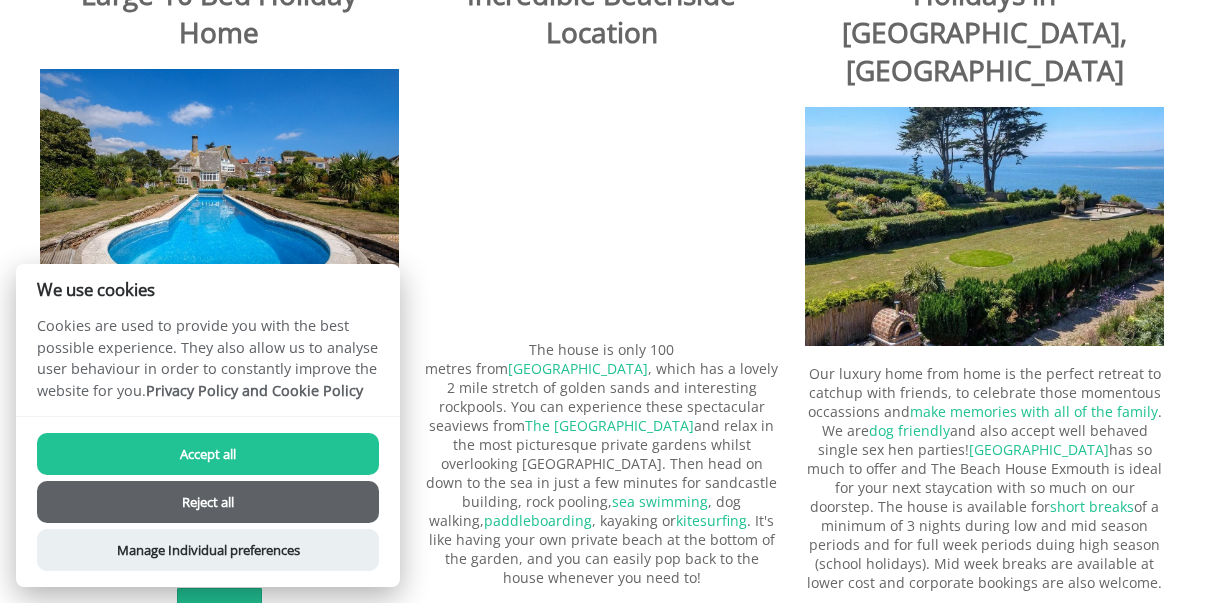 click on "Accept all" at bounding box center [208, 454] 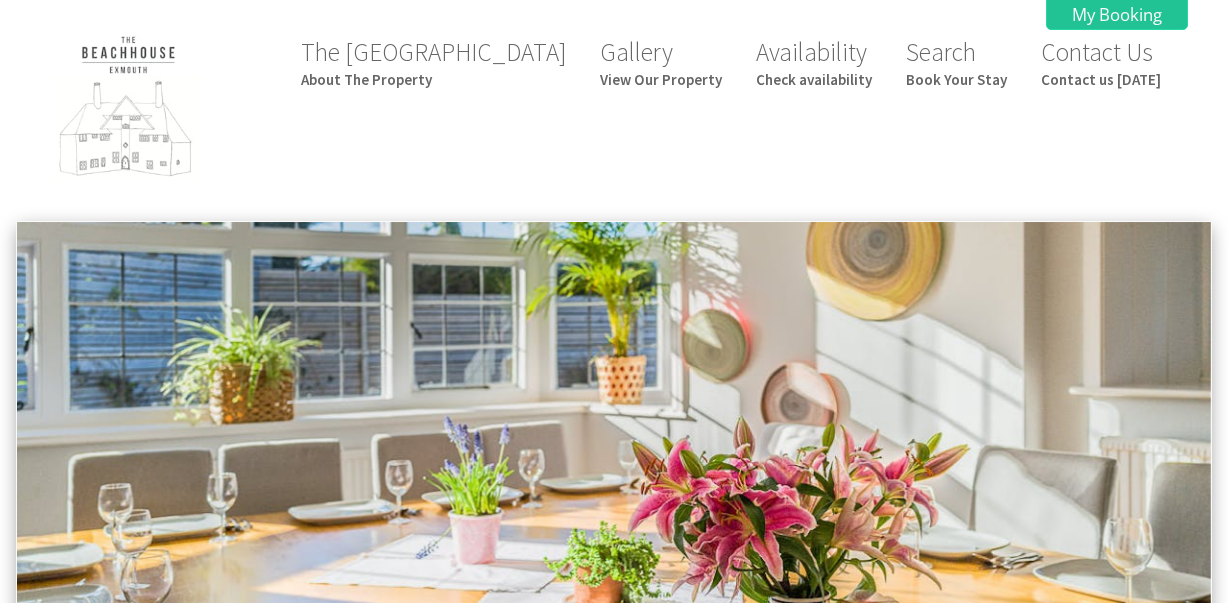 scroll, scrollTop: 0, scrollLeft: 0, axis: both 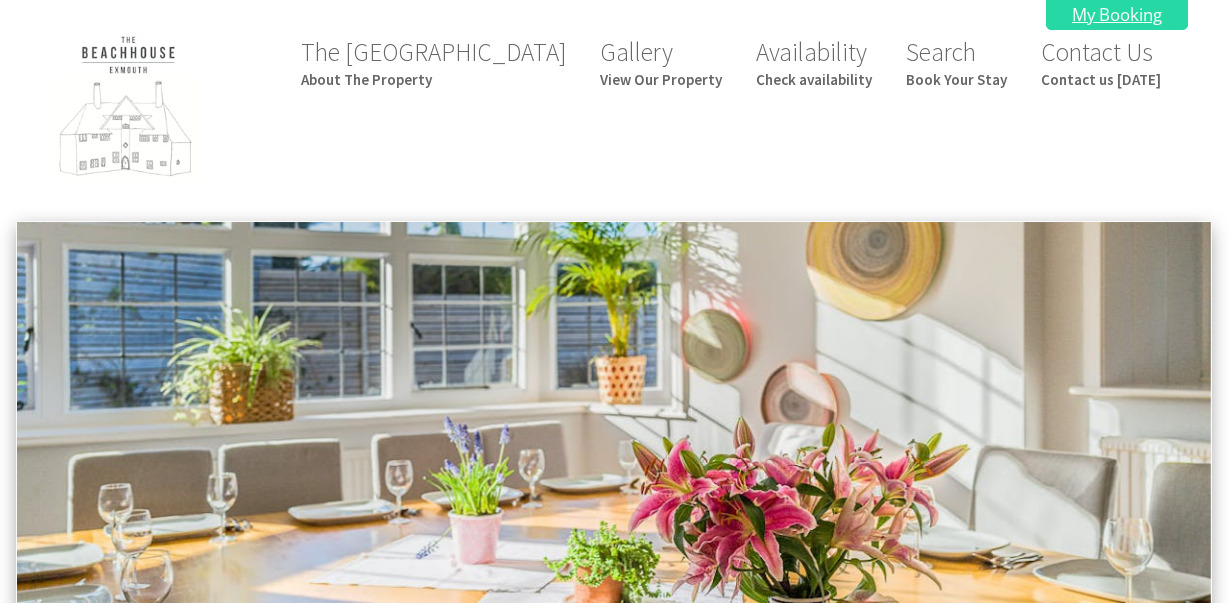 click on "My Booking" at bounding box center [1117, 14] 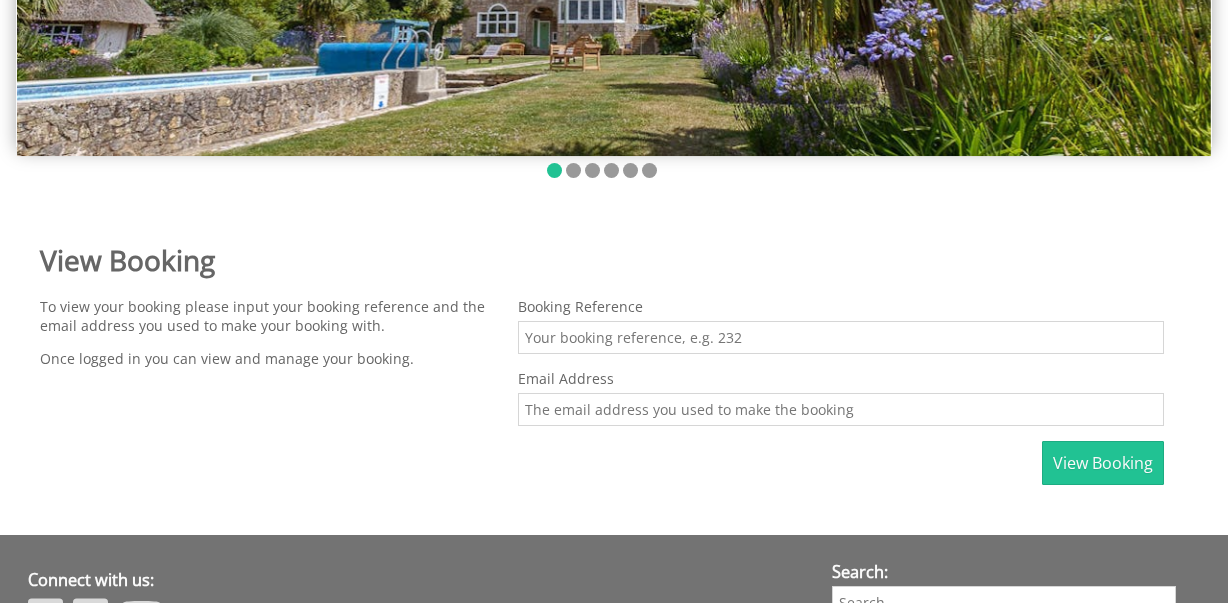 scroll, scrollTop: 559, scrollLeft: 0, axis: vertical 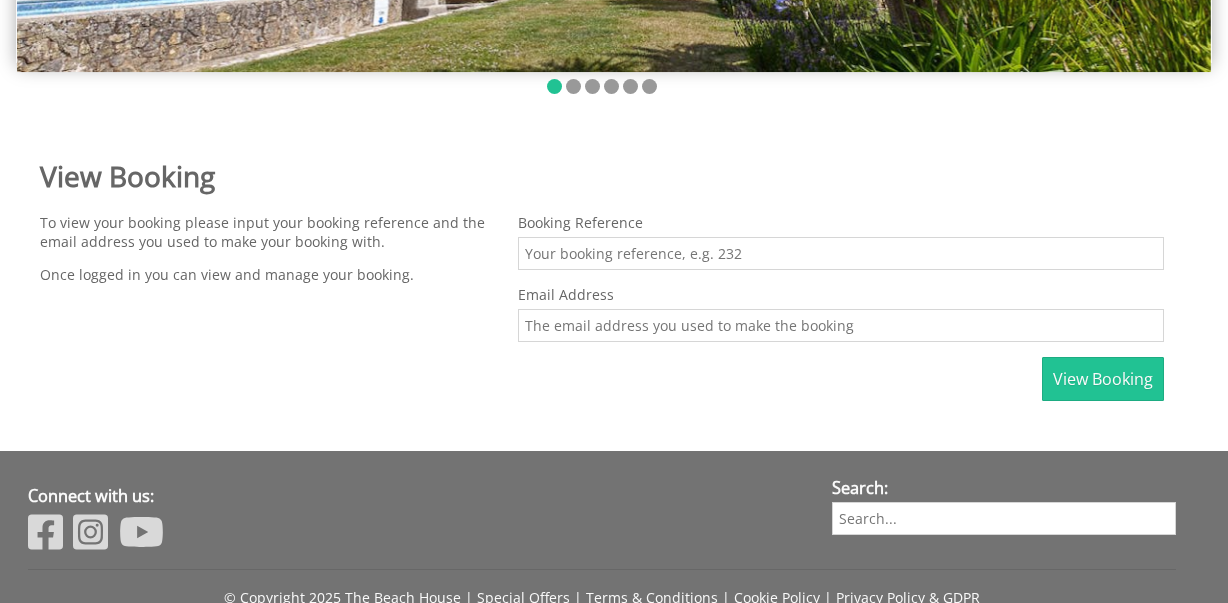 click on "Booking Reference" at bounding box center (841, 253) 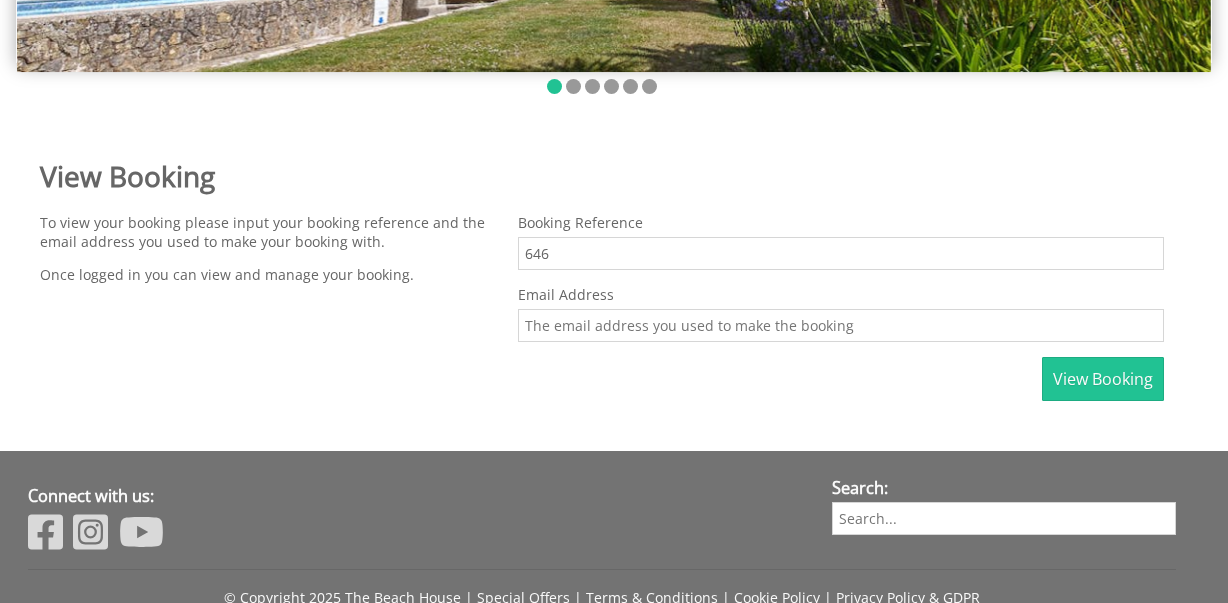 type on "646" 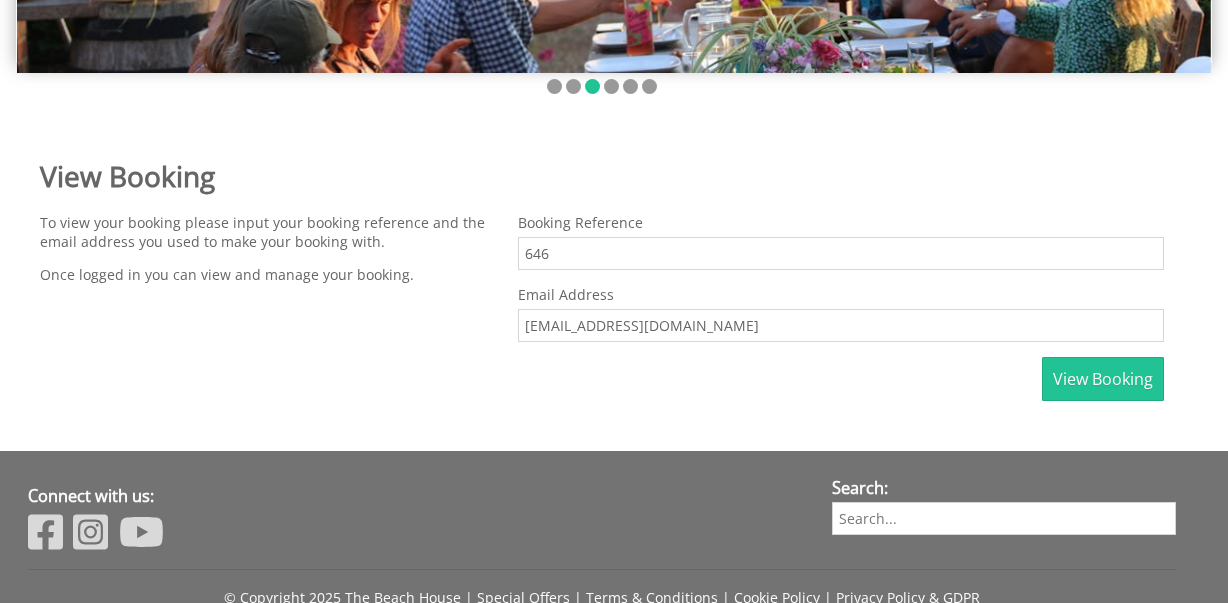 type on "[EMAIL_ADDRESS][DOMAIN_NAME]" 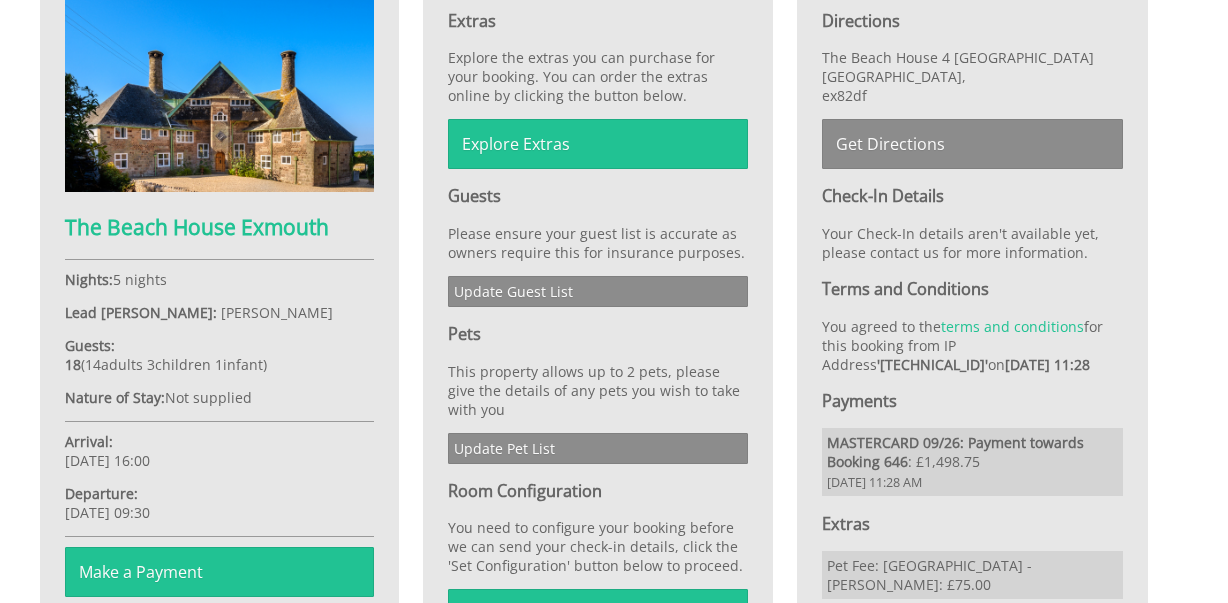 scroll, scrollTop: 791, scrollLeft: 0, axis: vertical 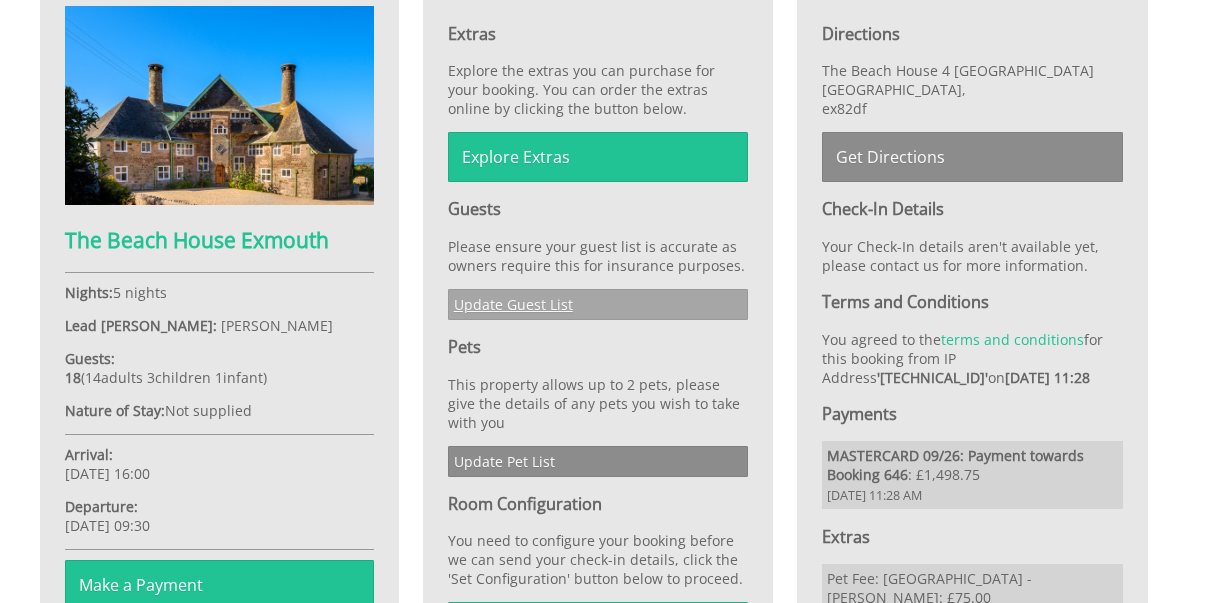 click on "Update Guest List" at bounding box center (598, 304) 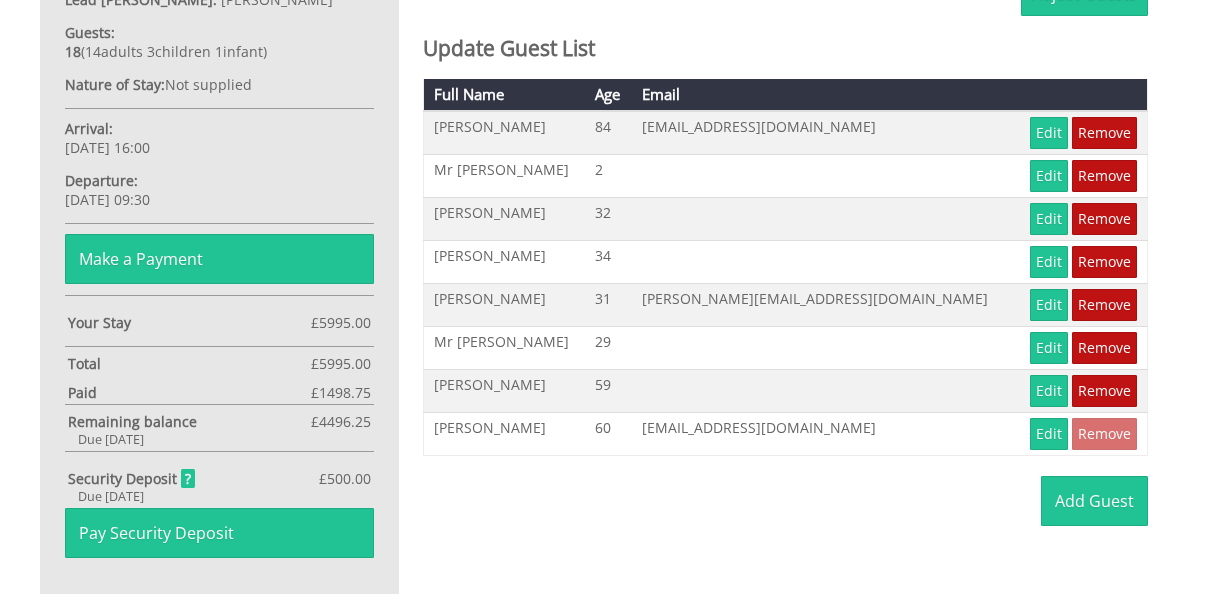 scroll, scrollTop: 1135, scrollLeft: 0, axis: vertical 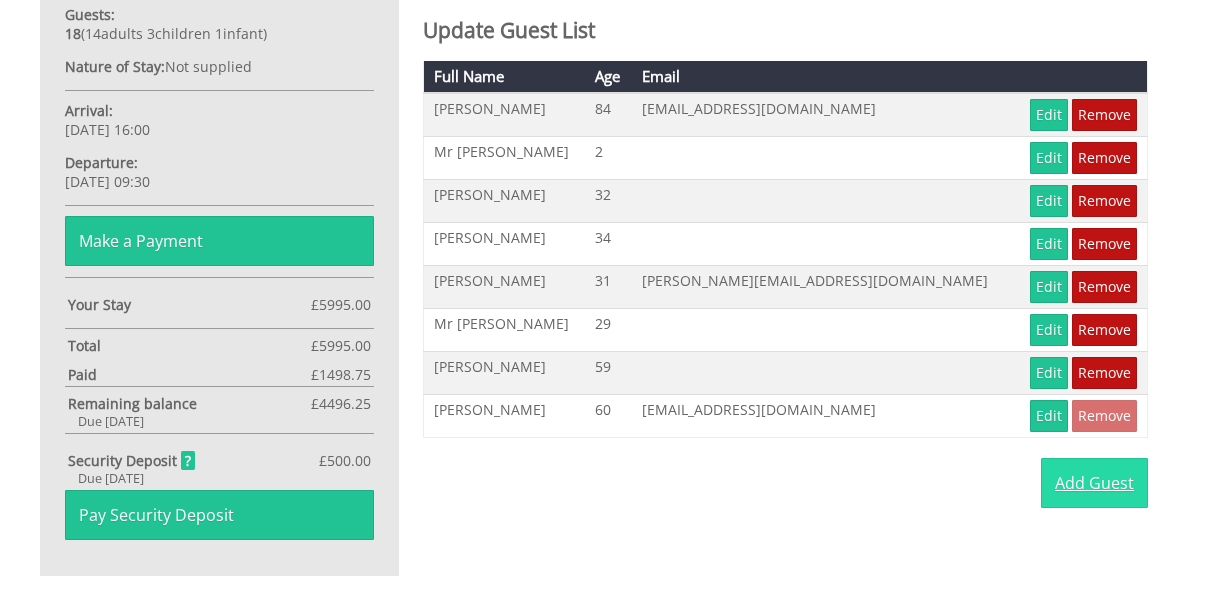click on "Add Guest" at bounding box center (1094, 483) 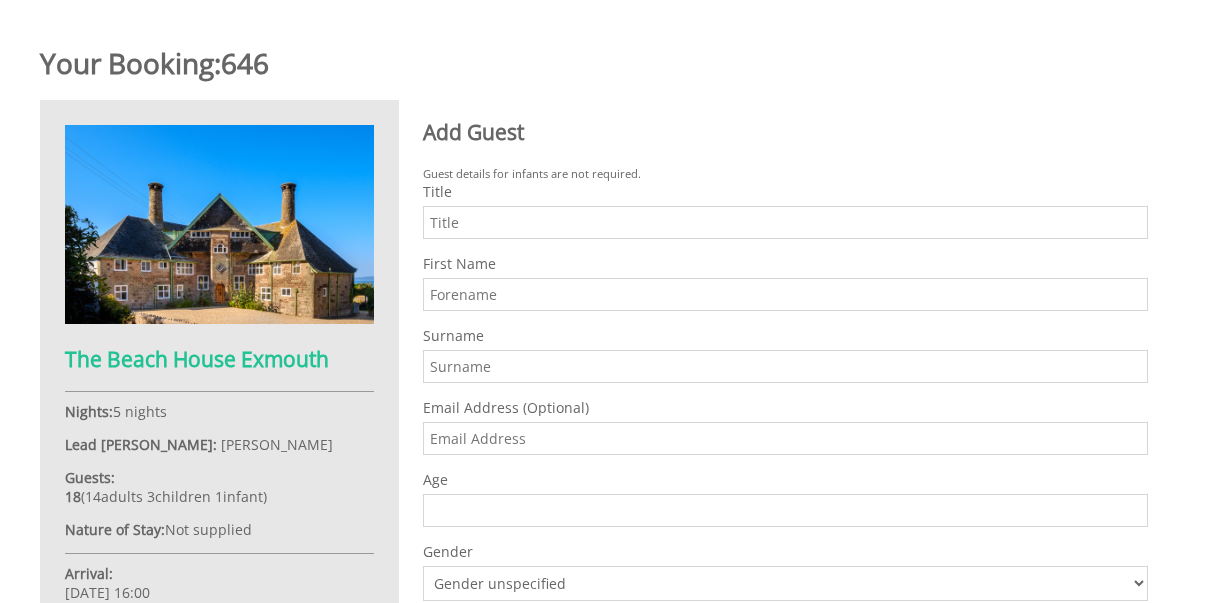 scroll, scrollTop: 669, scrollLeft: 0, axis: vertical 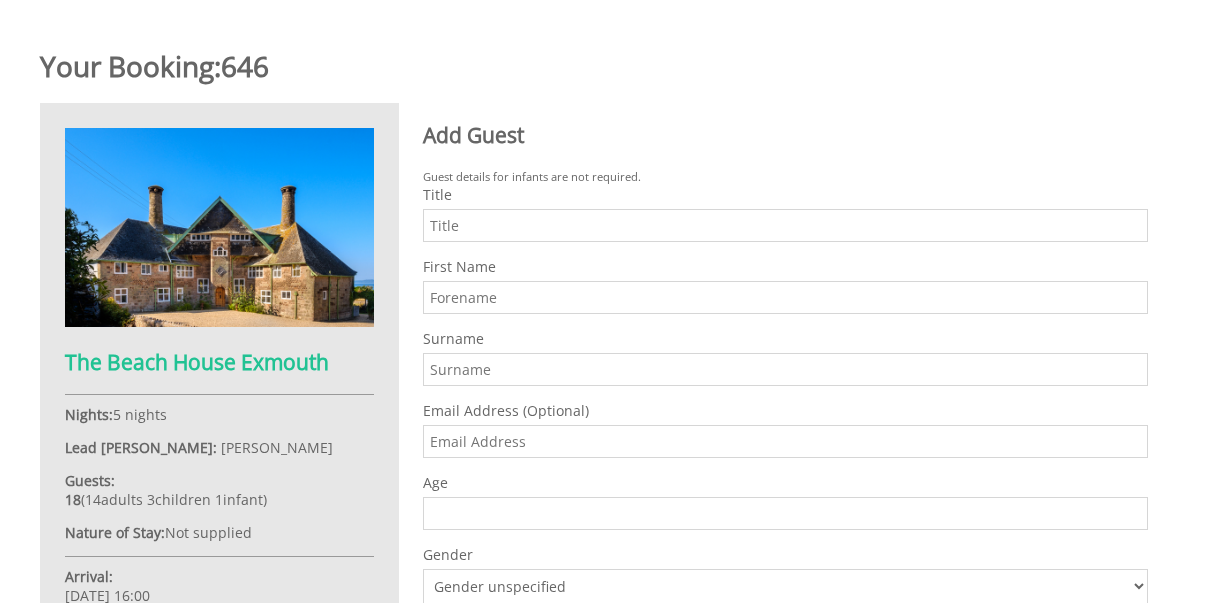 click on "Title" at bounding box center (785, 225) 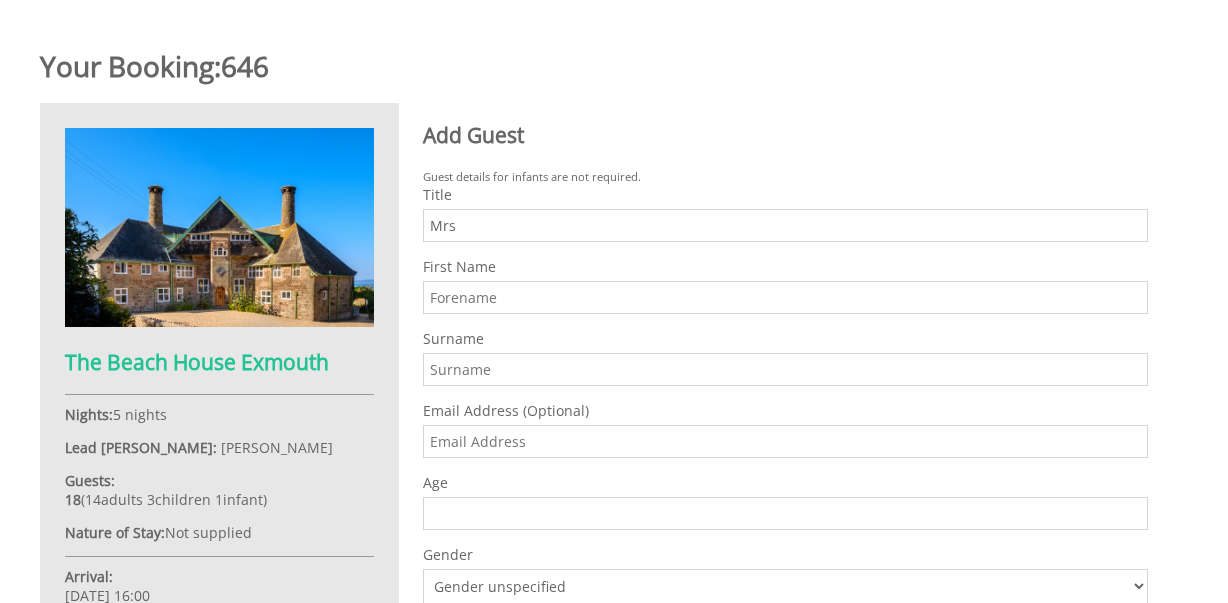 type on "Mrs" 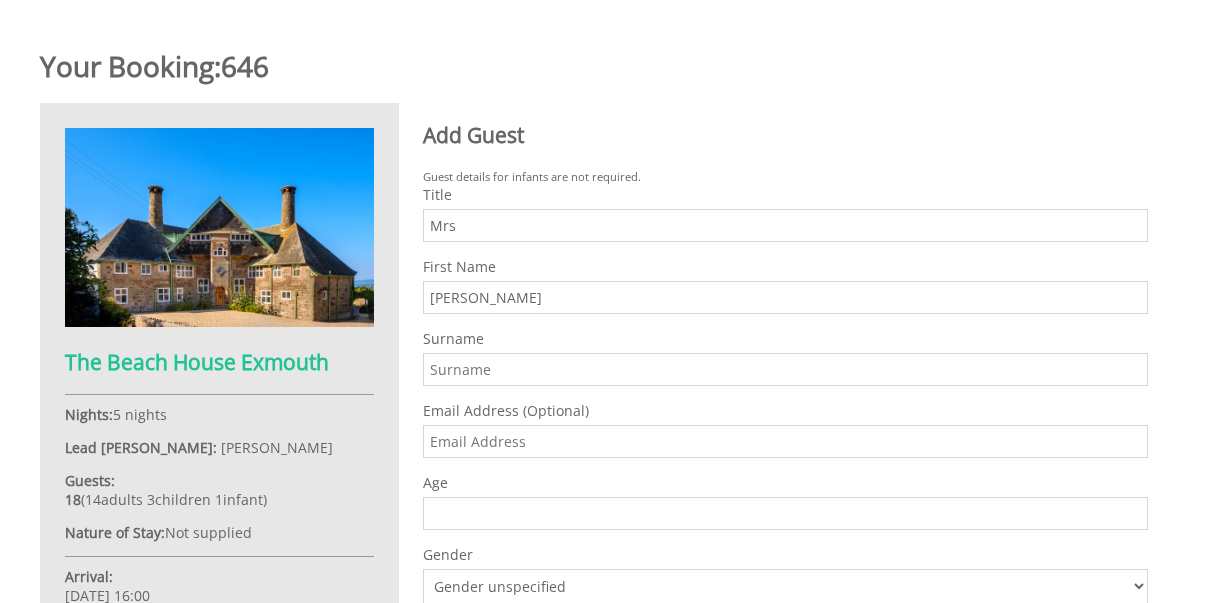 type on "[PERSON_NAME]" 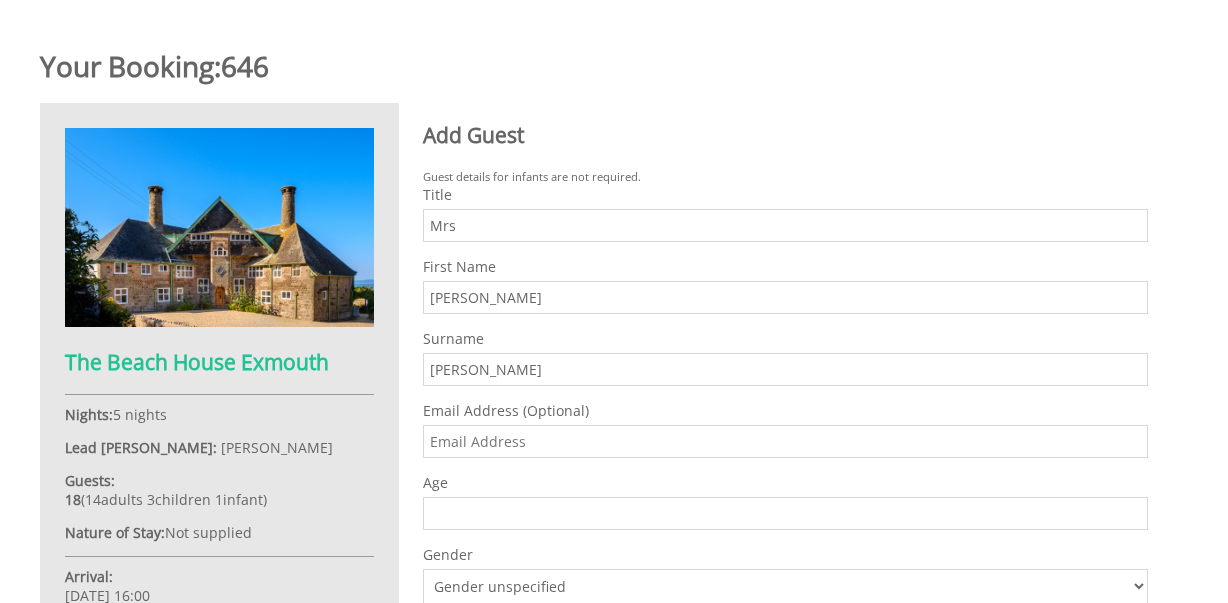 type on "[PERSON_NAME]" 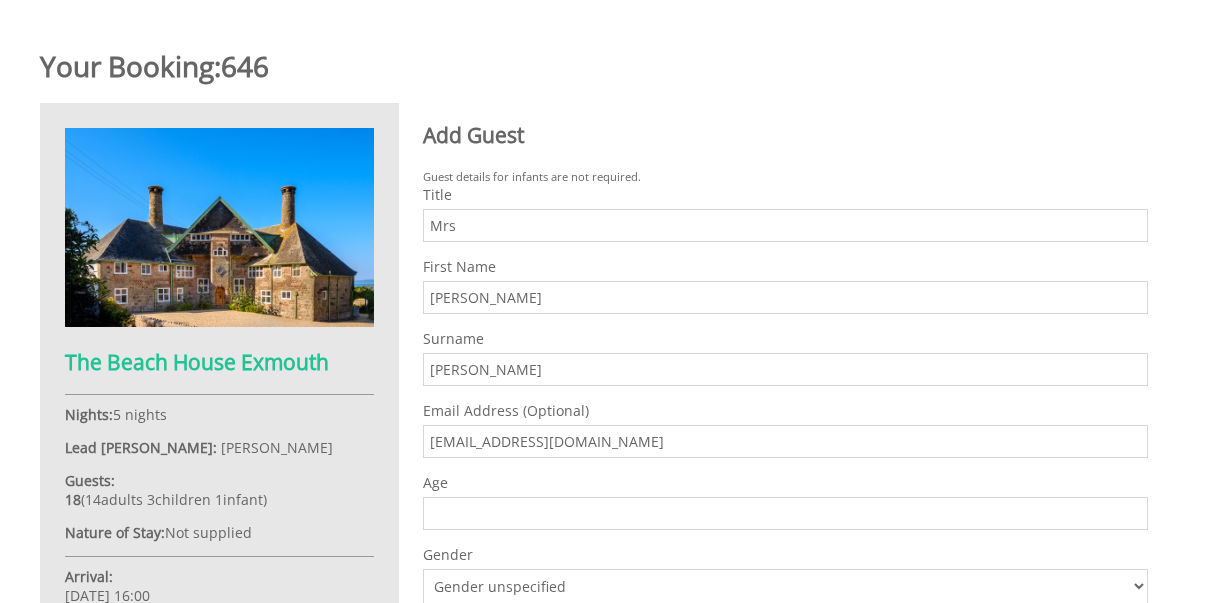 click on "Age" at bounding box center [785, 513] 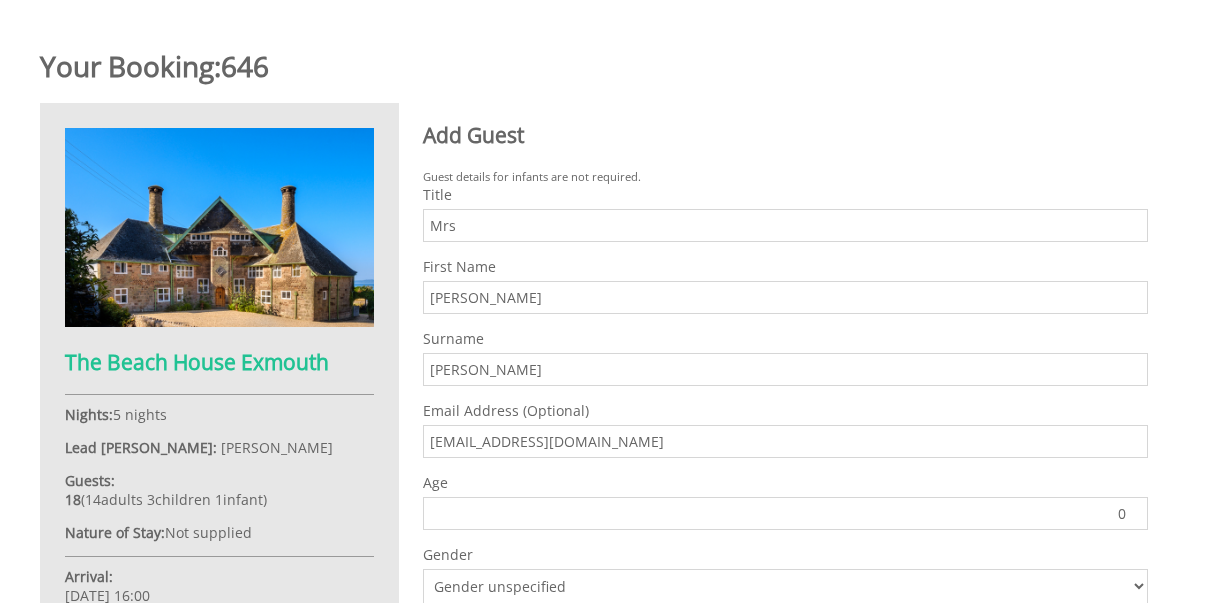 click on "0" at bounding box center (785, 513) 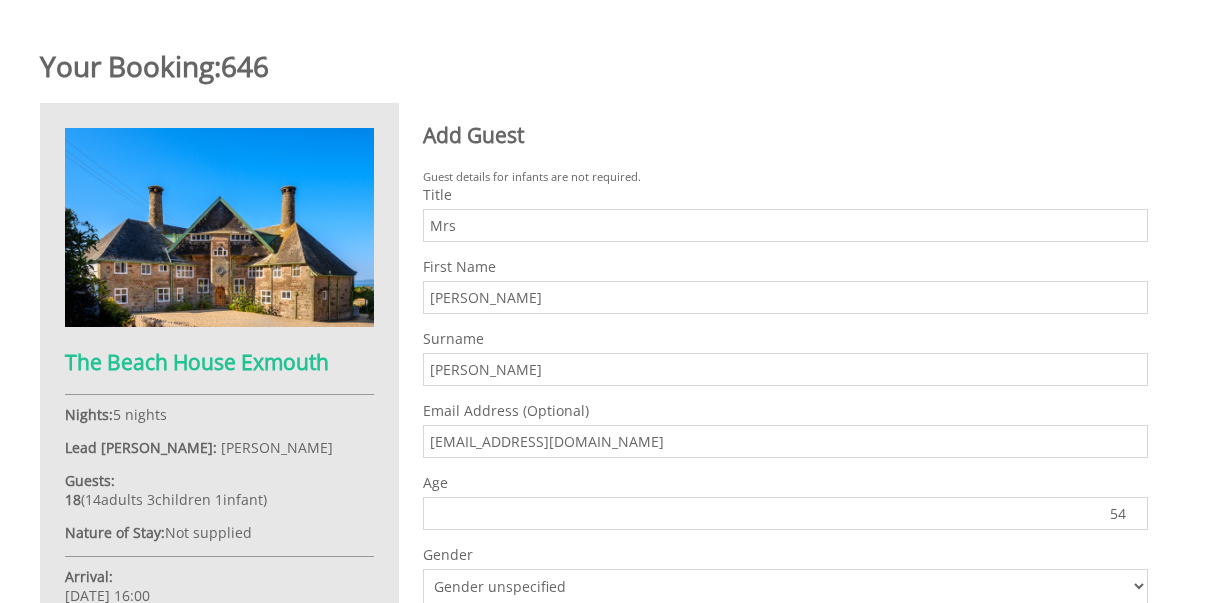 click on "54" at bounding box center (785, 513) 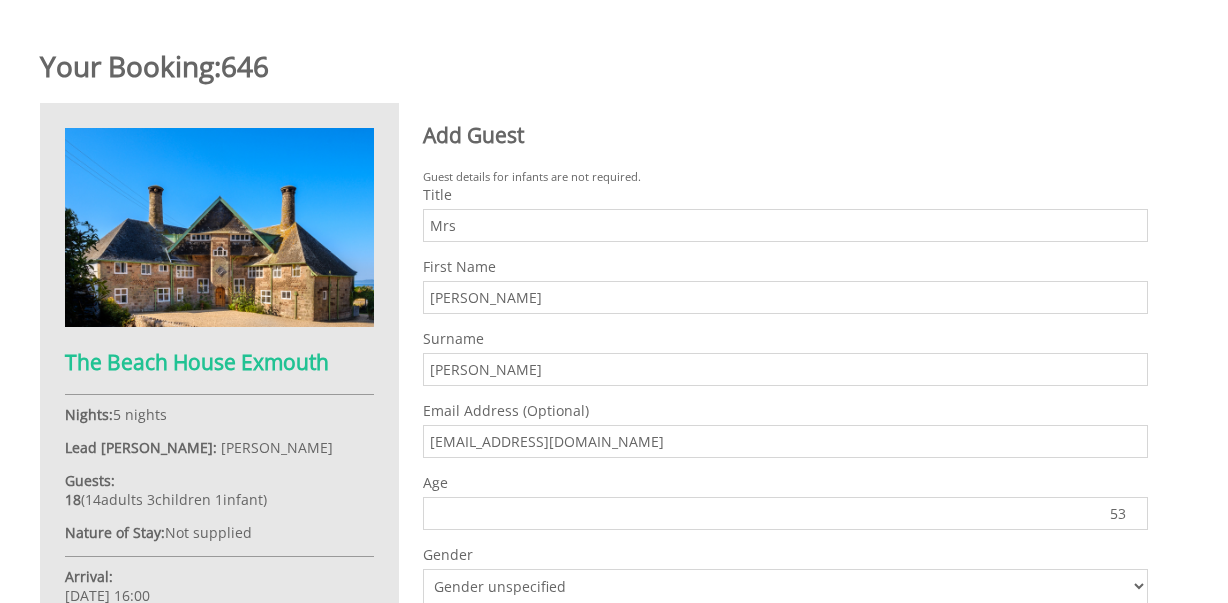 click on "53" at bounding box center [785, 513] 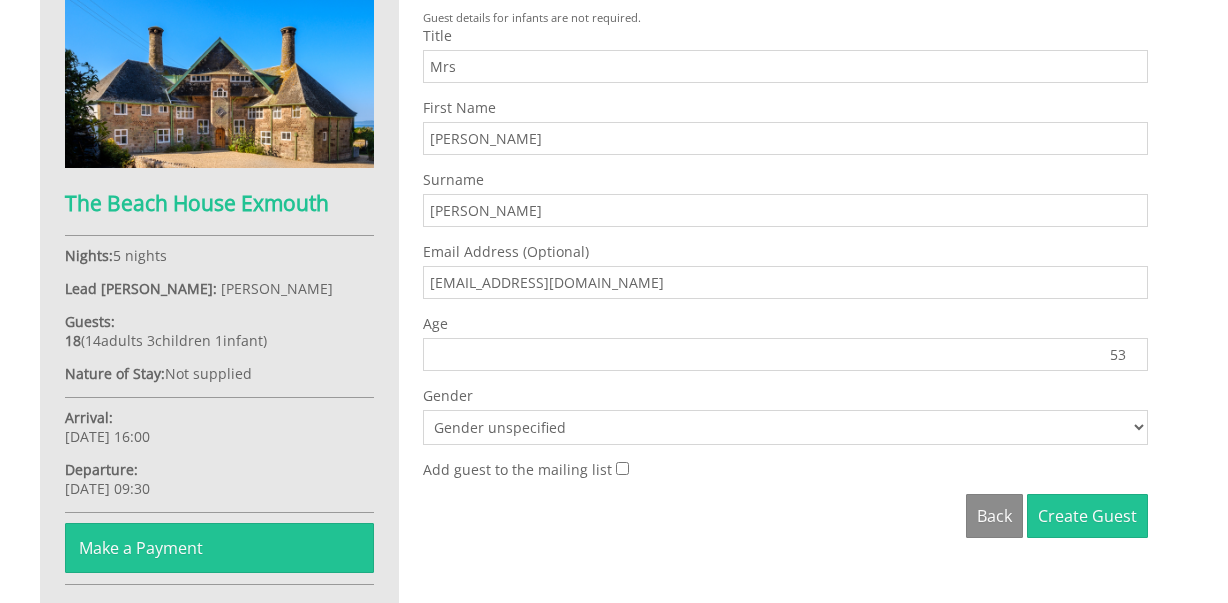 scroll, scrollTop: 831, scrollLeft: 0, axis: vertical 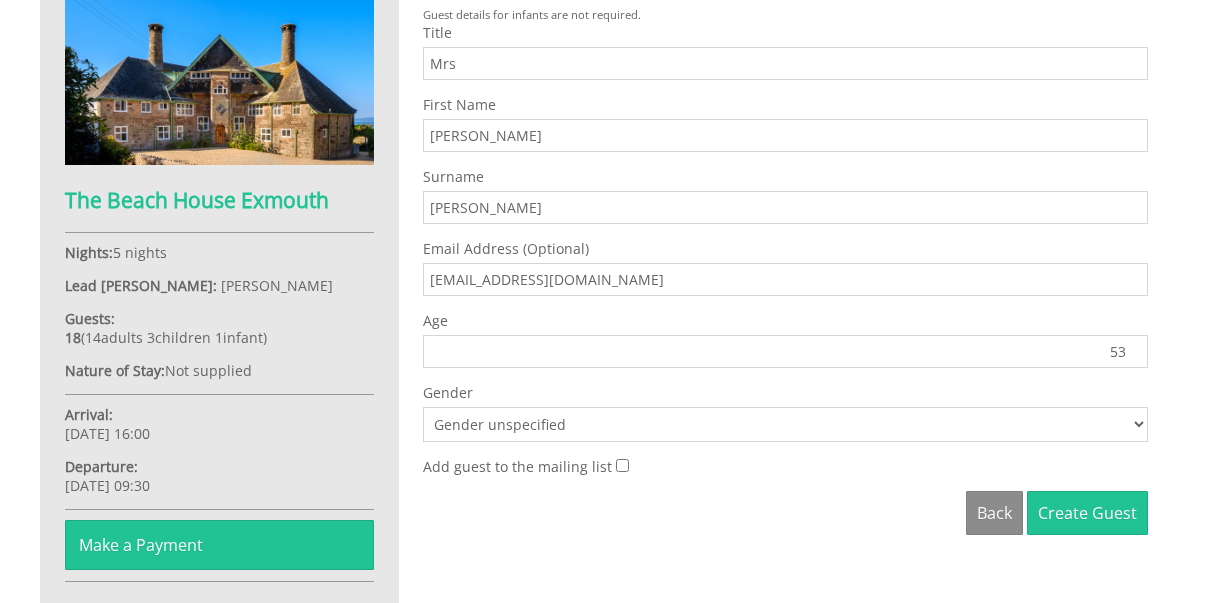 select on "gender_[DEMOGRAPHIC_DATA]" 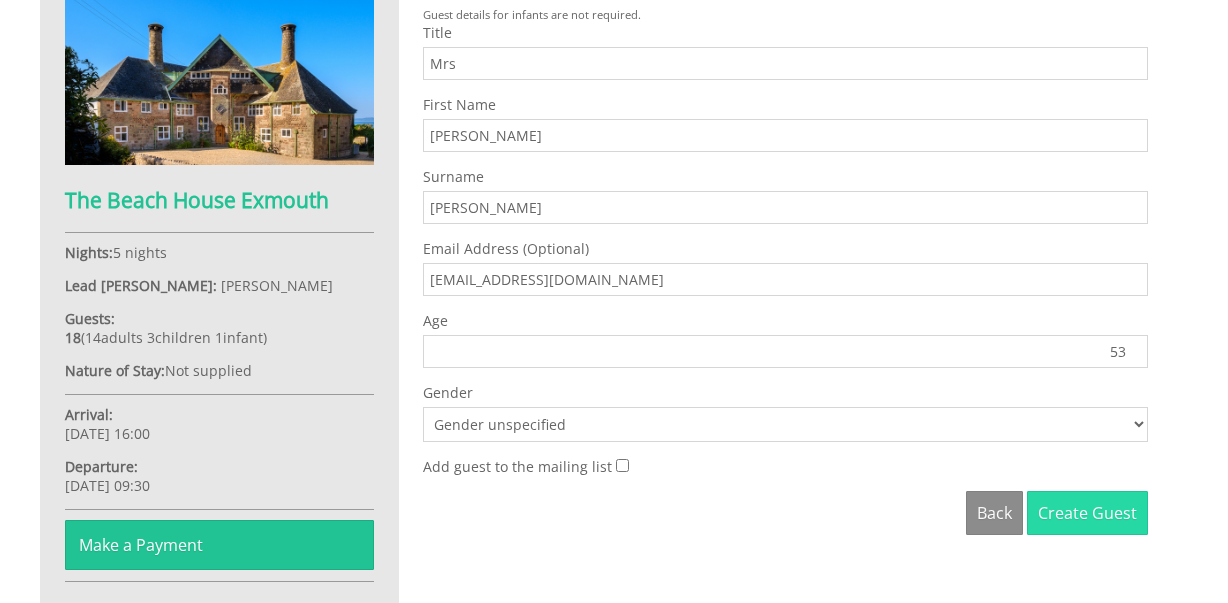 click on "Create Guest" at bounding box center [1087, 513] 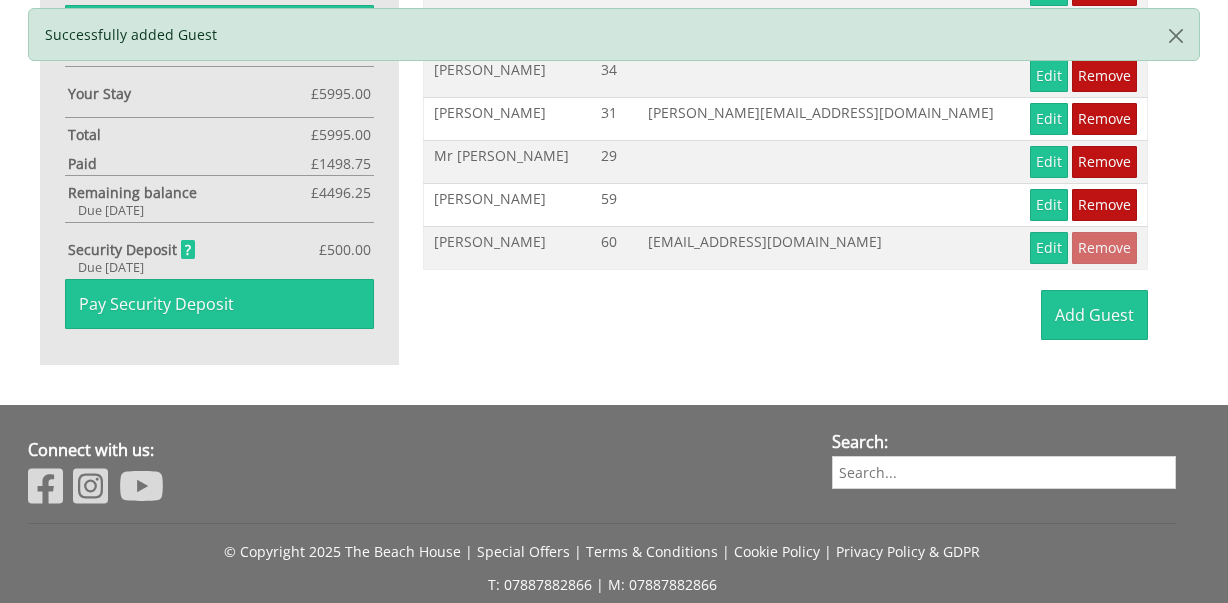 scroll, scrollTop: 1349, scrollLeft: 0, axis: vertical 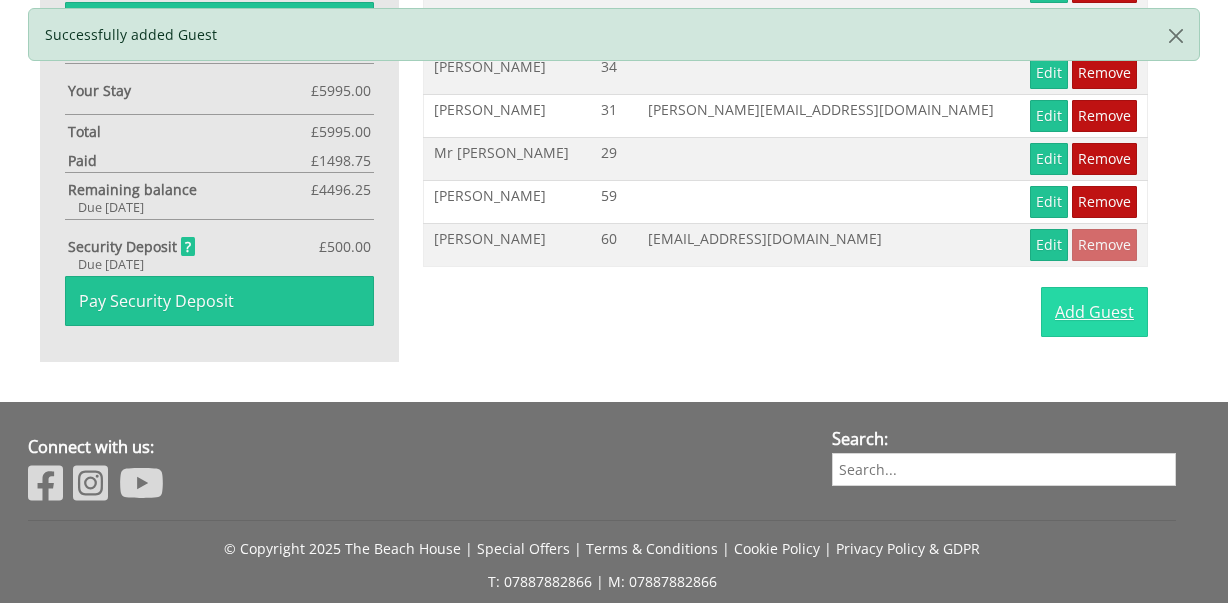 click on "Add Guest" at bounding box center (1094, 312) 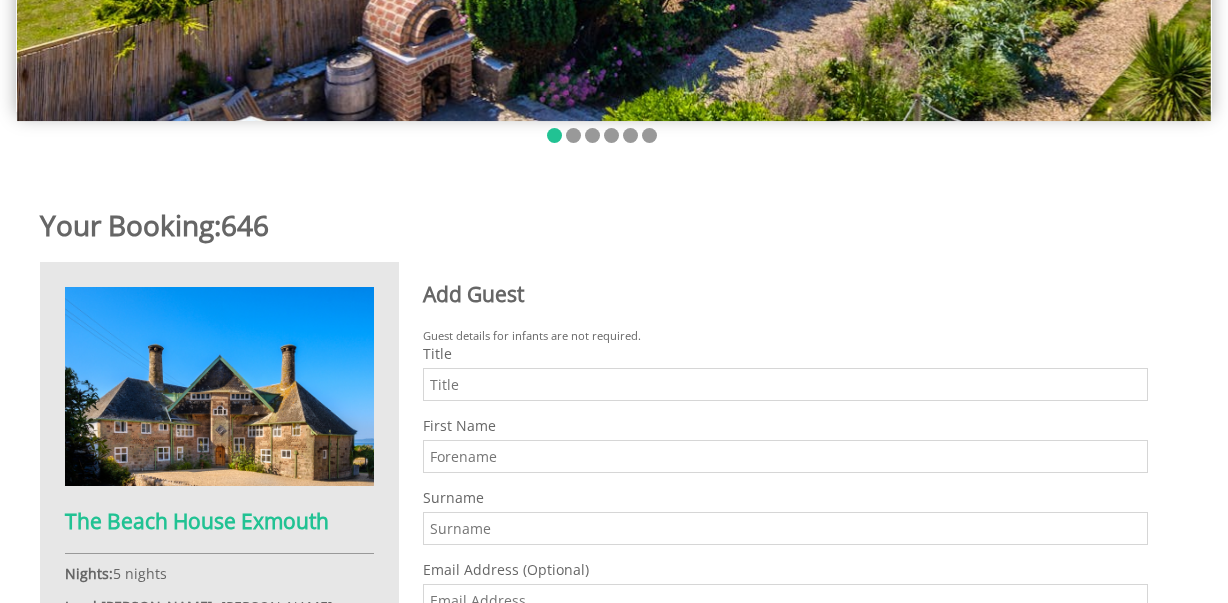 scroll, scrollTop: 622, scrollLeft: 0, axis: vertical 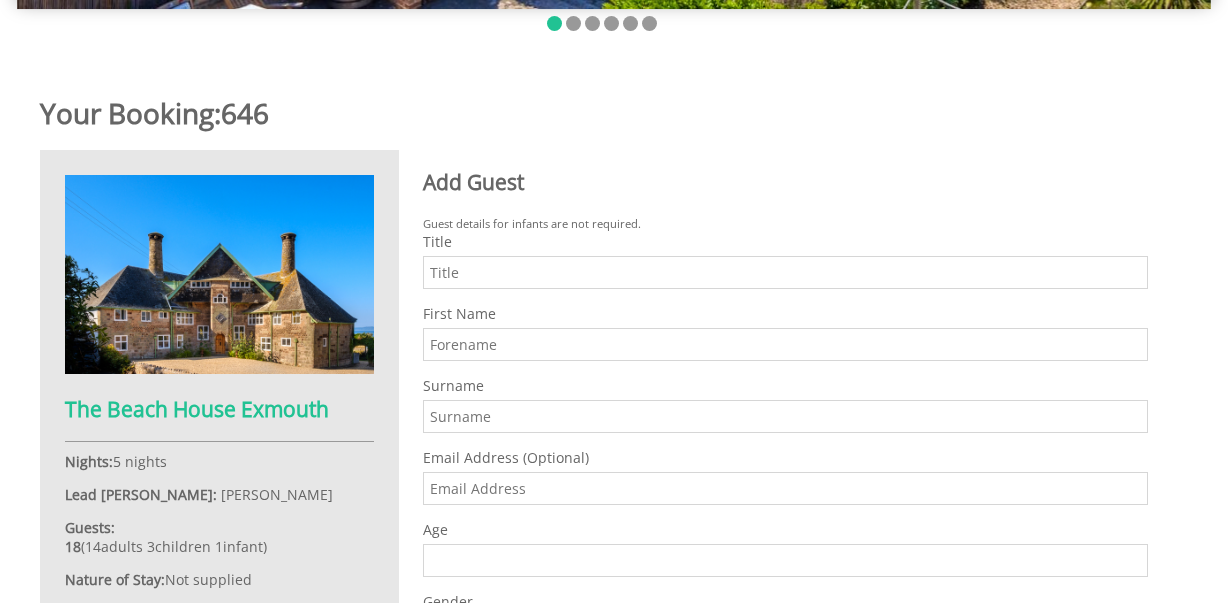 click on "Title" at bounding box center [785, 272] 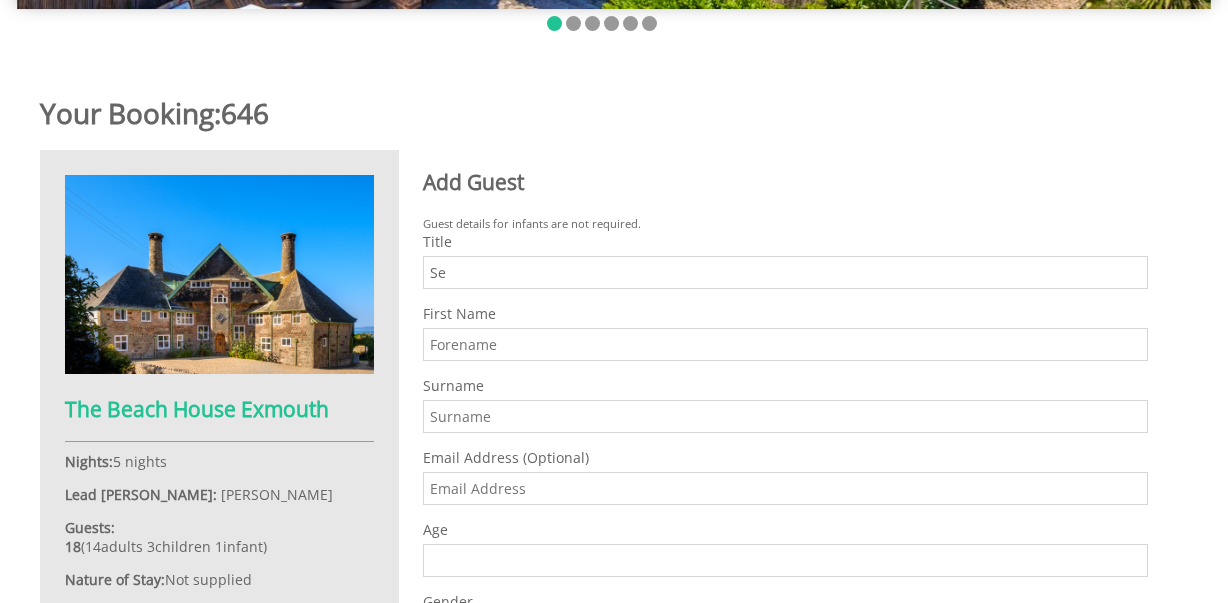 type on "S" 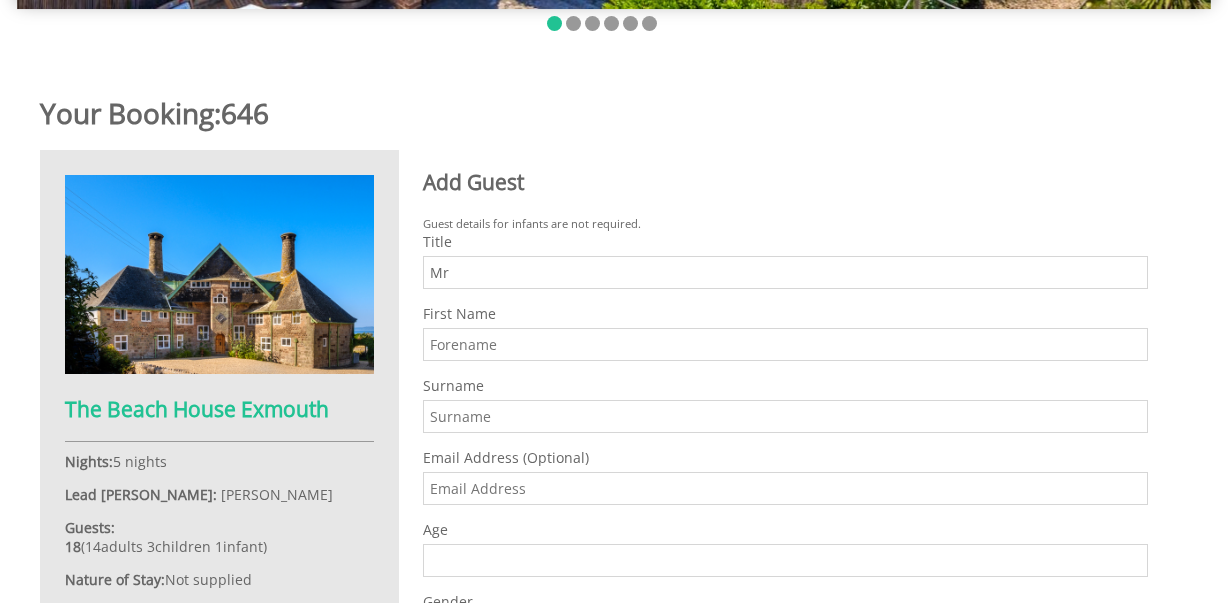 type on "Mr" 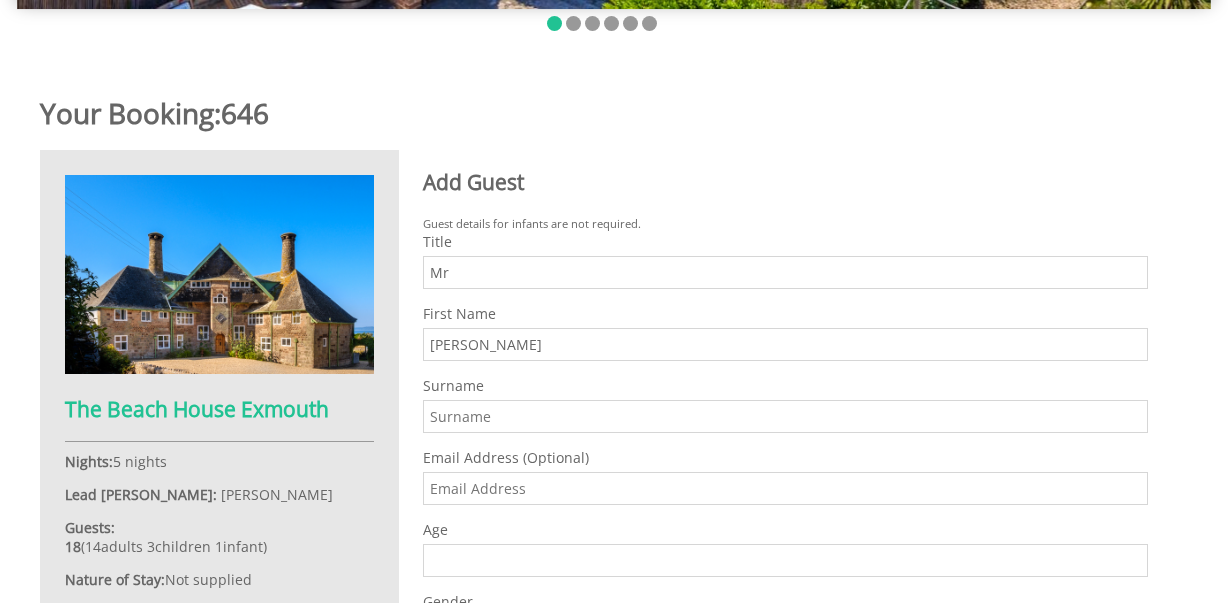 type on "[PERSON_NAME]" 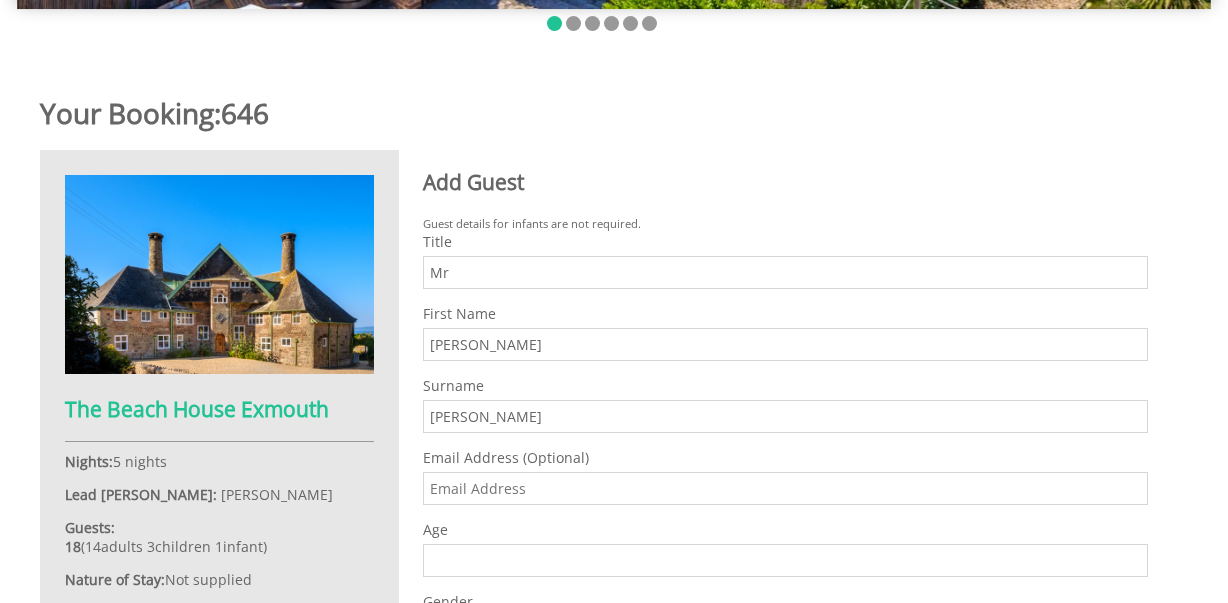 type on "[PERSON_NAME]" 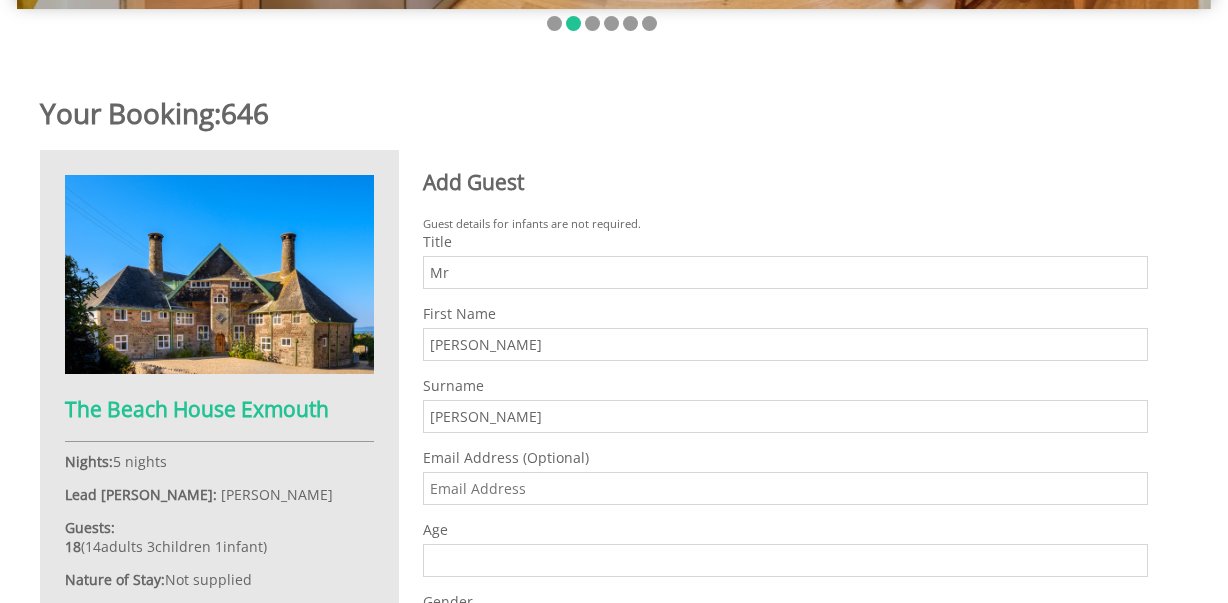 click on "Your Booking:  646
The [GEOGRAPHIC_DATA]
Nights:  5 nights
Lead [PERSON_NAME]:   [PERSON_NAME]
Guests:
18  ( 14  adult s   3  child ren   1  infant s )
Nature of Stay:  Not supplied
Arrival:
[DATE] 16:00
Departure:
[DATE] 09:30
Make a Payment
Your Stay £ 5995.00
Extra Guest s  ( 0 ) £ 0.00
Extras £ 0.00
Pet Fee (1) £ 75.00
Refund Protection £ 0.00
Total £ 6070.00
Paid £ 1498.75
Remaining balance £ 4571.25 Due [DATE]
Security Deposit £ 500.00 Due [DATE]
Pay Security Deposit
Mr" at bounding box center (602, 608) 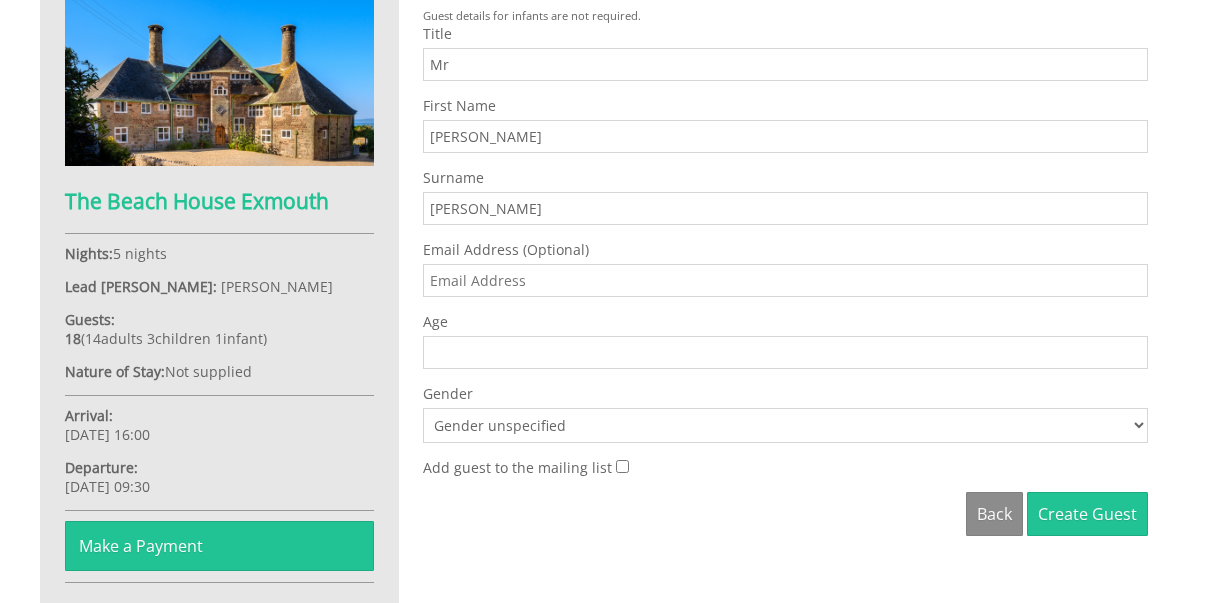 scroll, scrollTop: 843, scrollLeft: 0, axis: vertical 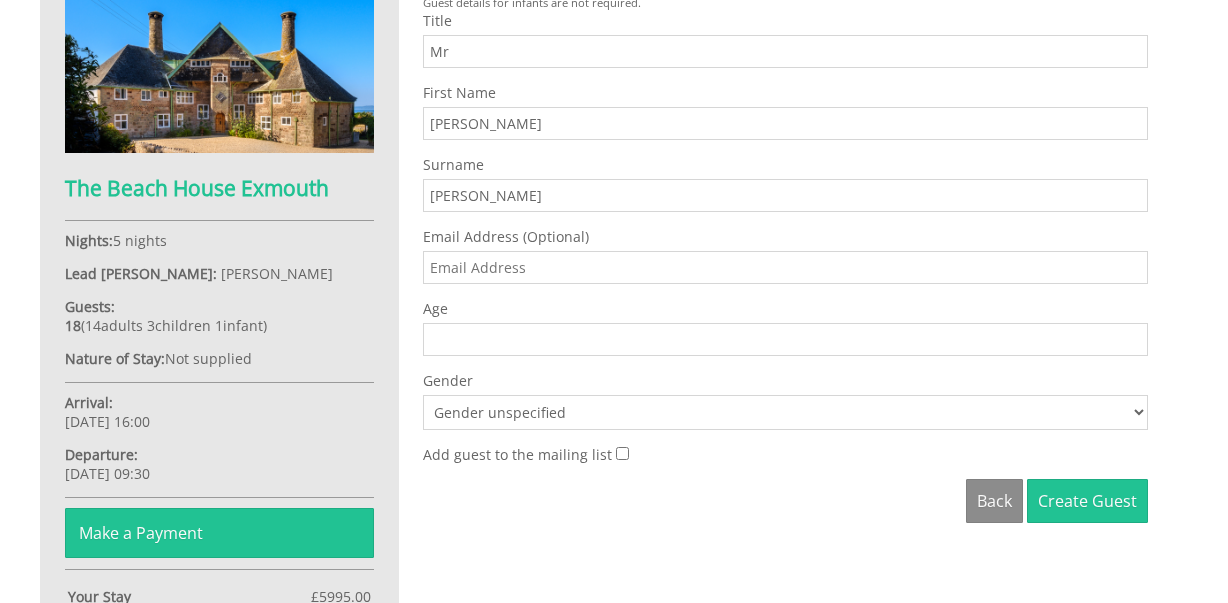 click on "Age" at bounding box center (785, 339) 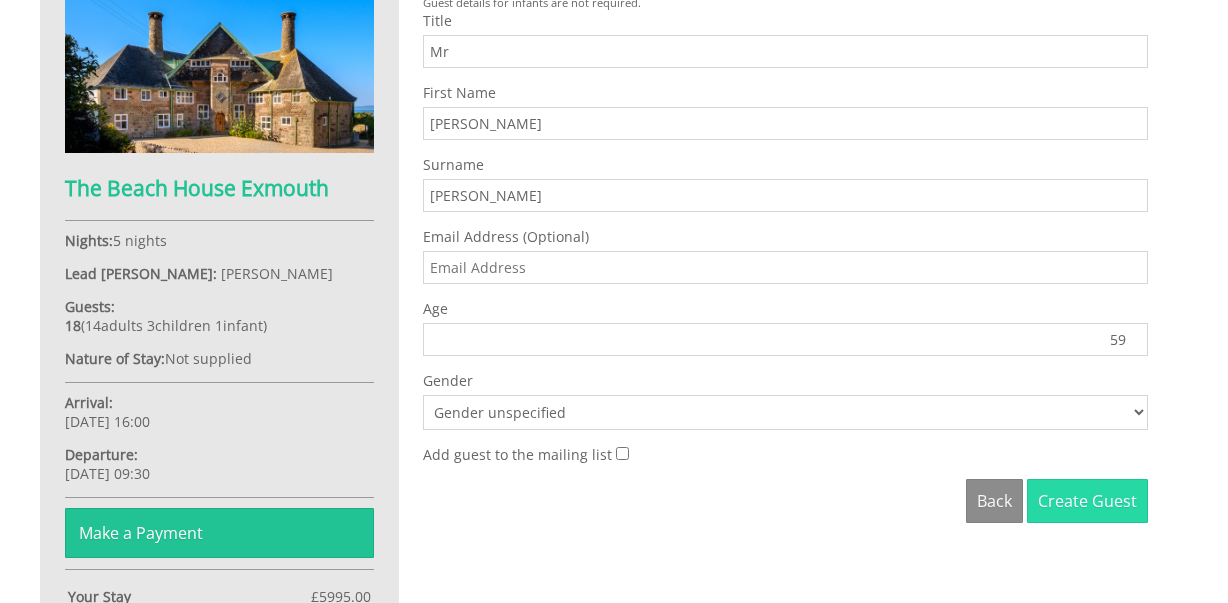 type on "59" 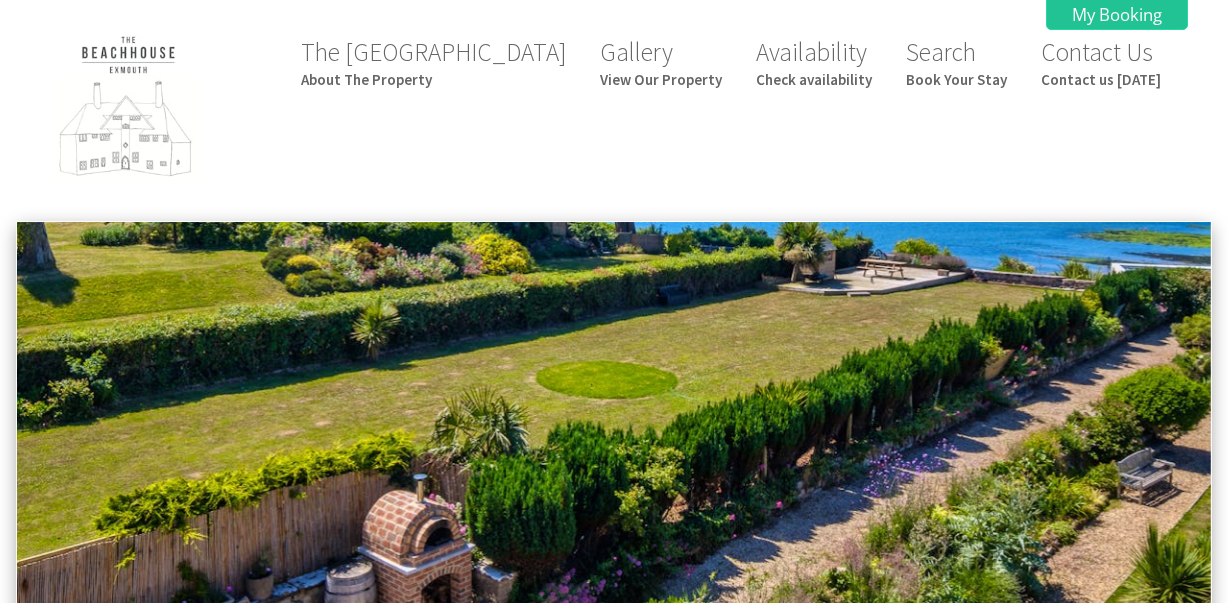 scroll, scrollTop: 0, scrollLeft: 0, axis: both 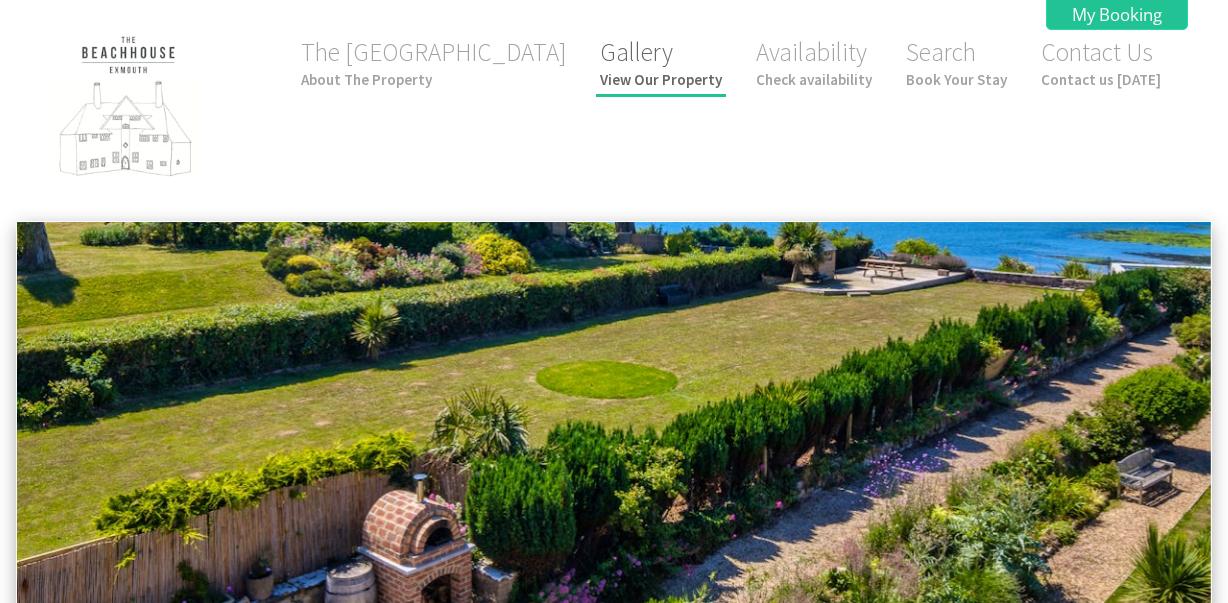 click on "View Our Property" at bounding box center (661, 79) 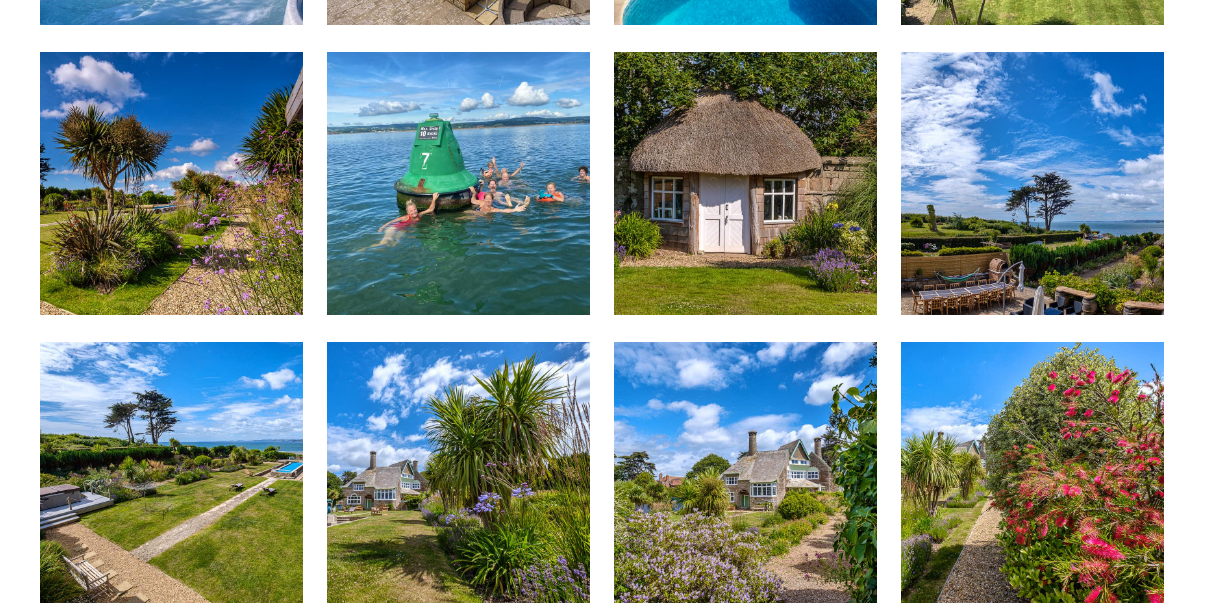 scroll, scrollTop: 0, scrollLeft: 0, axis: both 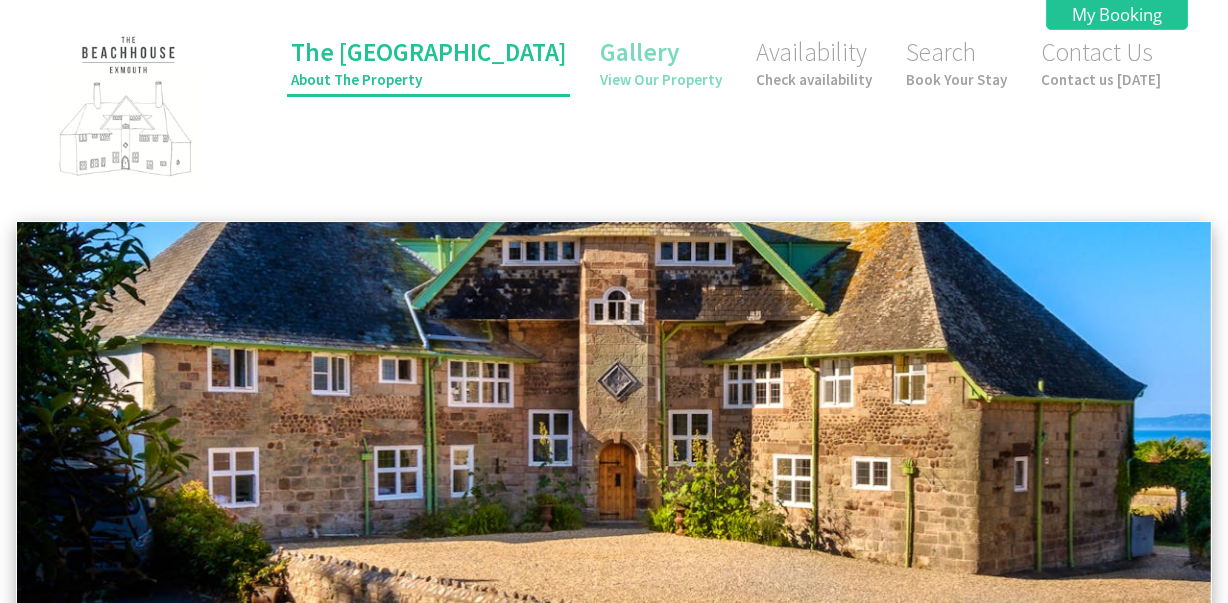 click on "About The Property" at bounding box center (428, 79) 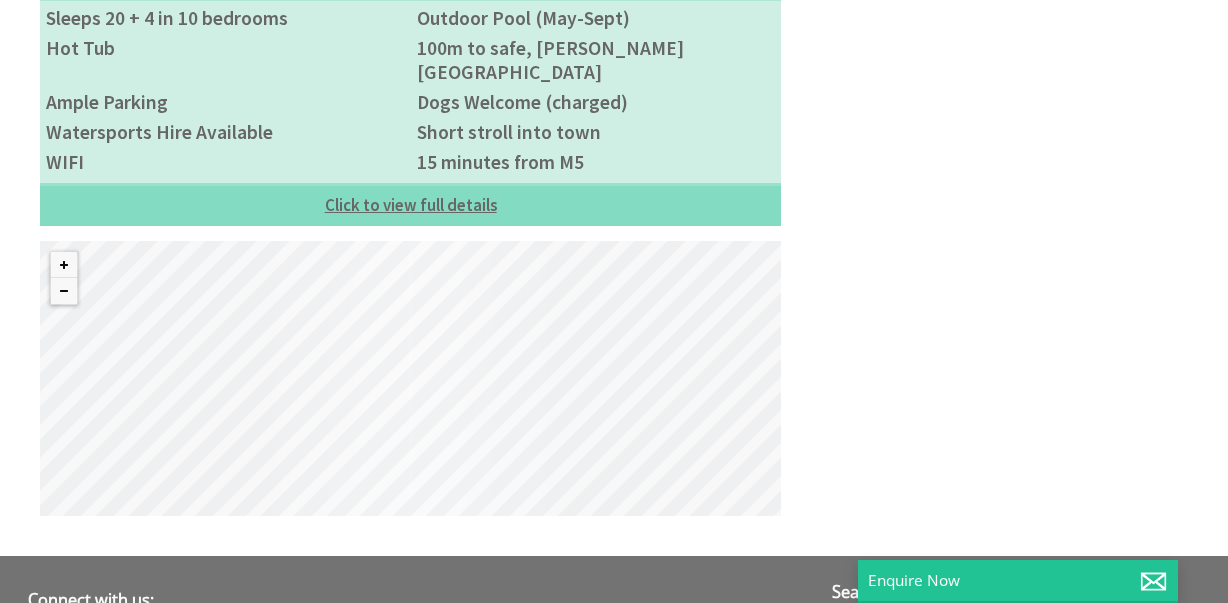 scroll, scrollTop: 1612, scrollLeft: 0, axis: vertical 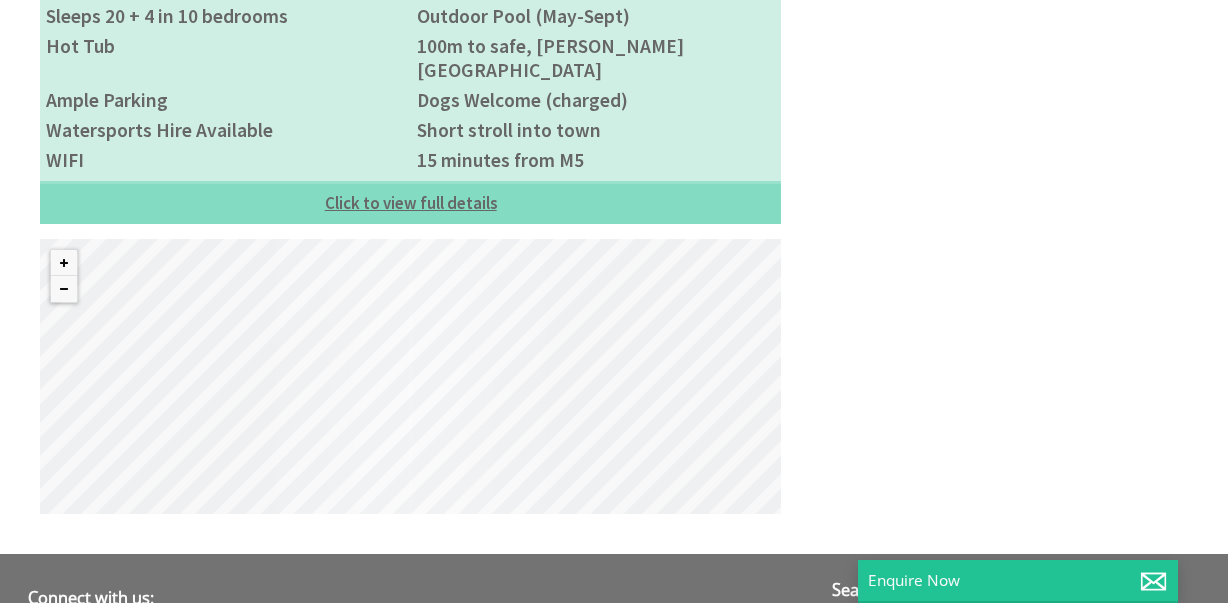 click on "Click to view full details" at bounding box center (410, 202) 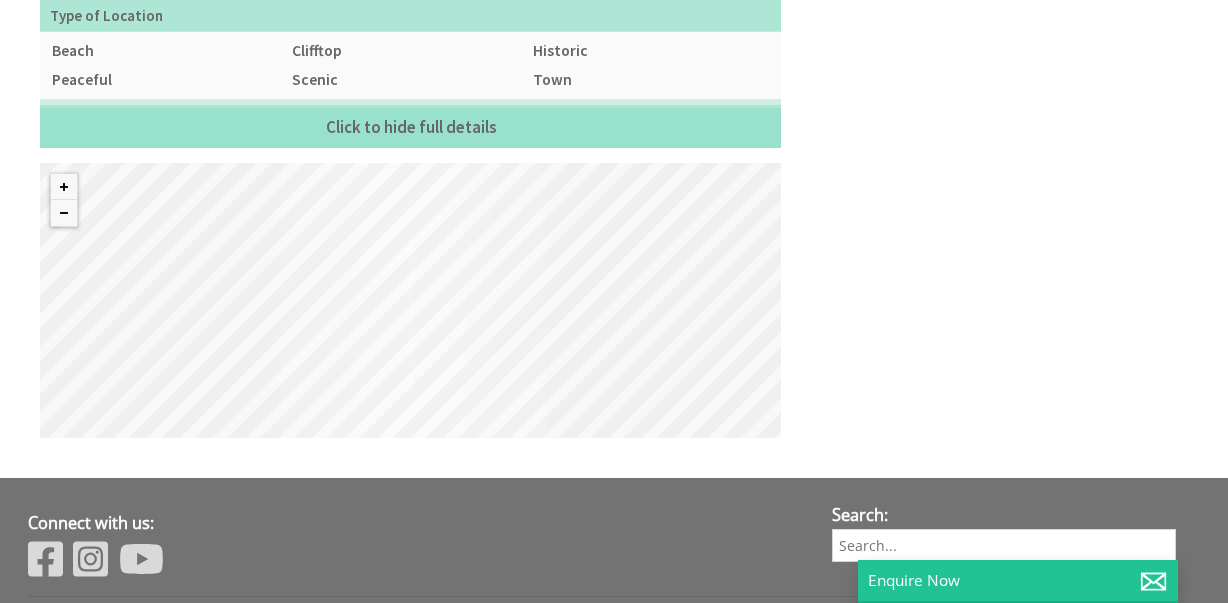 scroll, scrollTop: 3334, scrollLeft: 0, axis: vertical 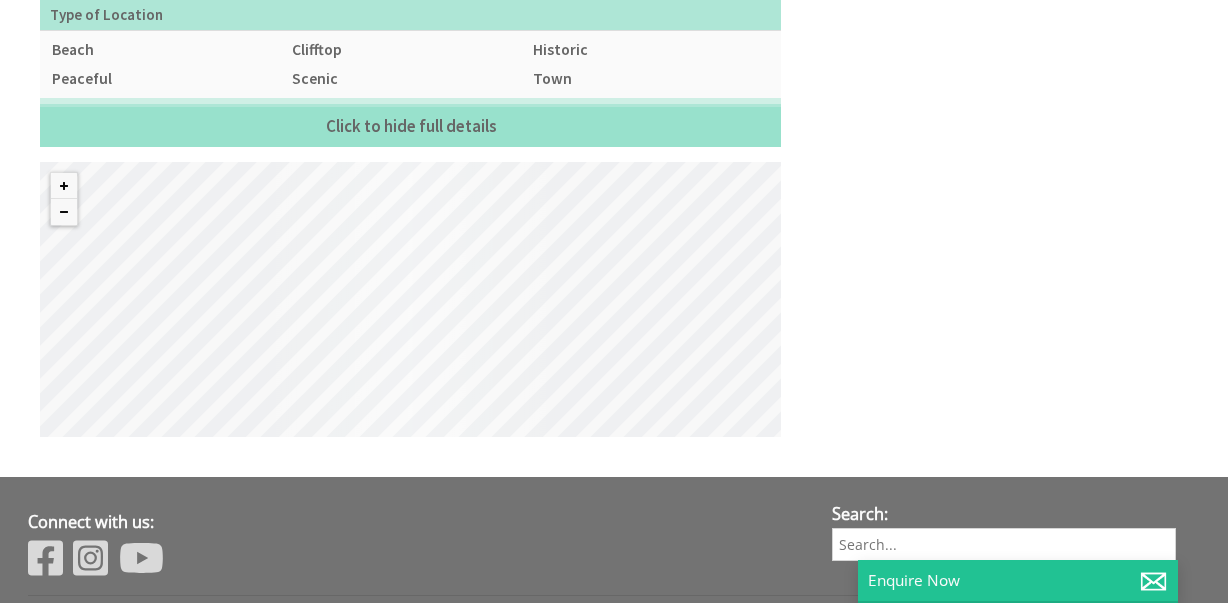 click on "© MapTiler   © OpenStreetMap contributors" at bounding box center (410, 299) 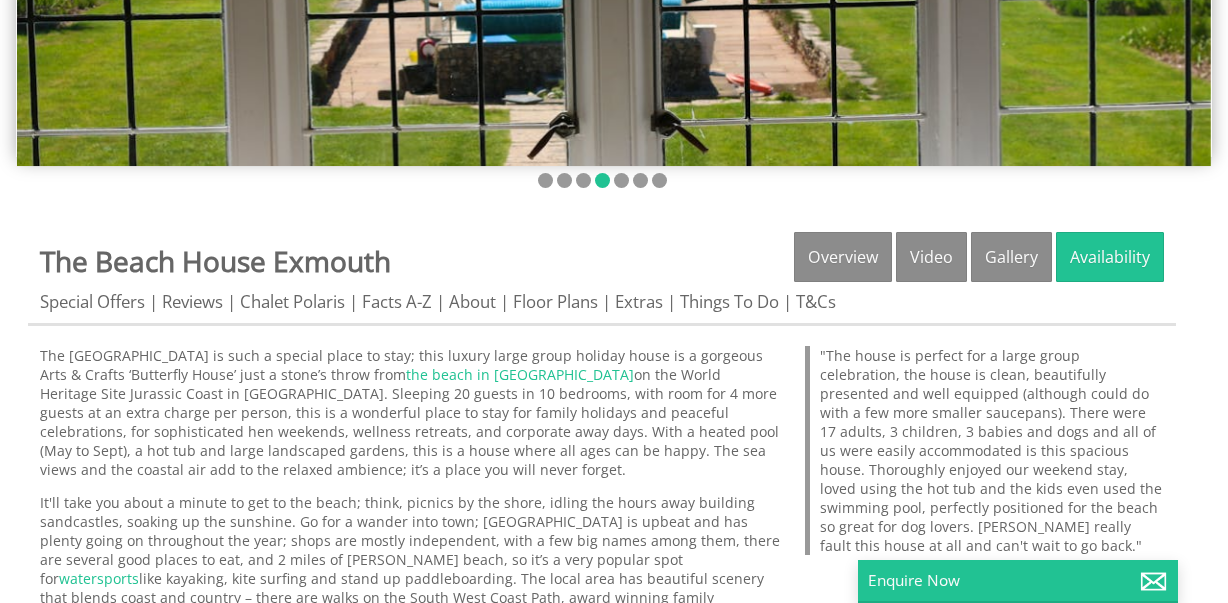 scroll, scrollTop: 464, scrollLeft: 0, axis: vertical 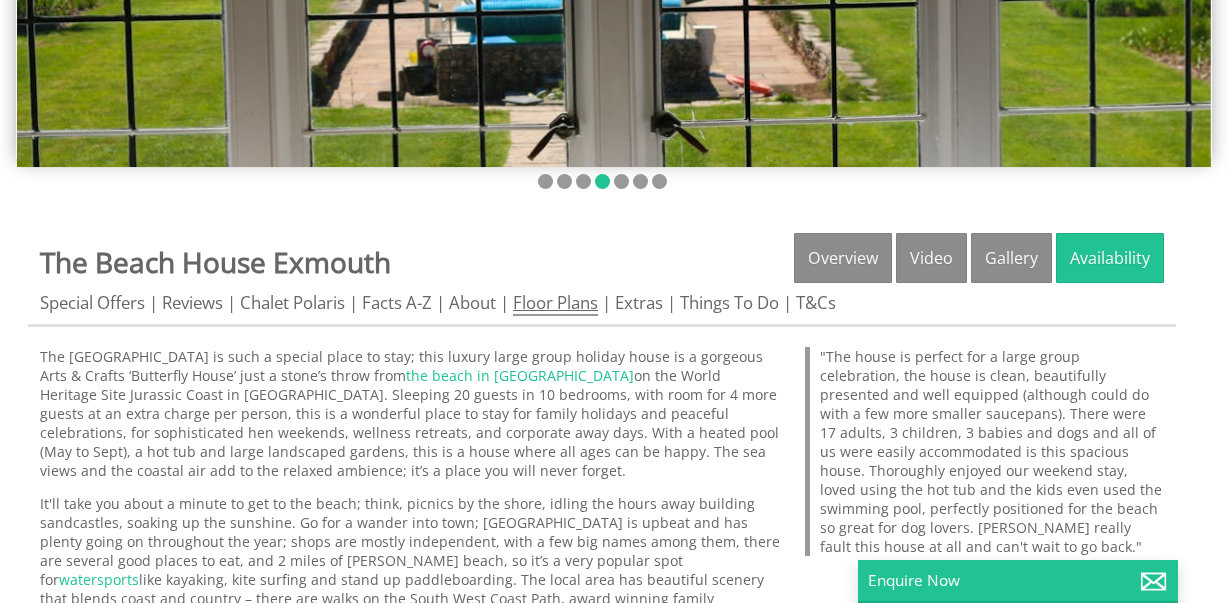 click on "Floor Plans" at bounding box center (555, 303) 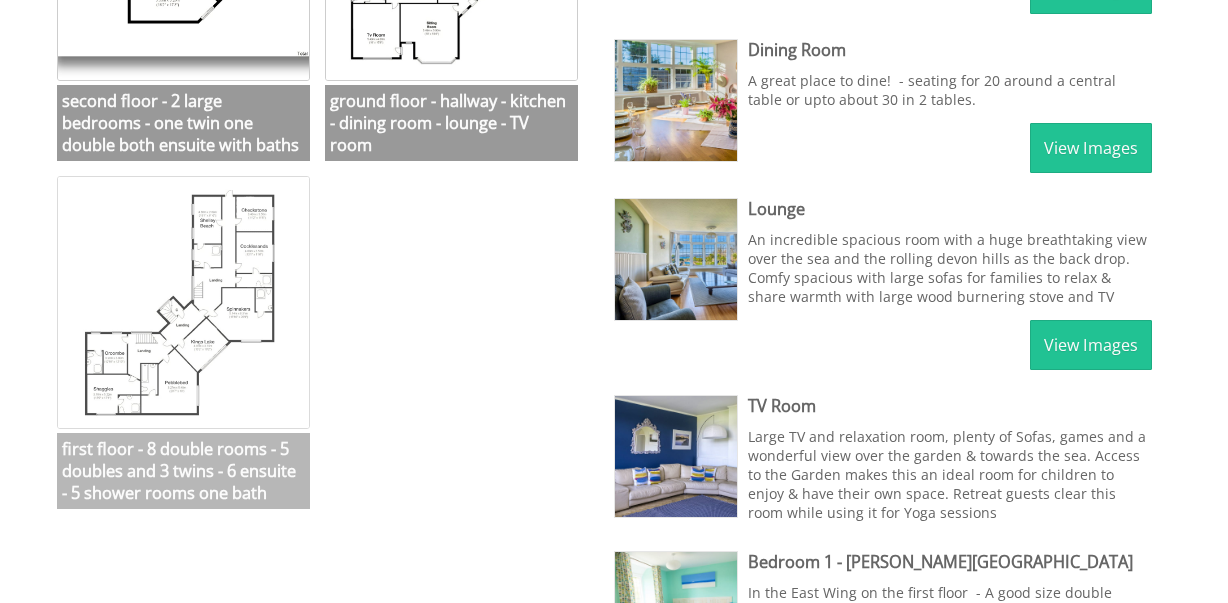 scroll, scrollTop: 1056, scrollLeft: 0, axis: vertical 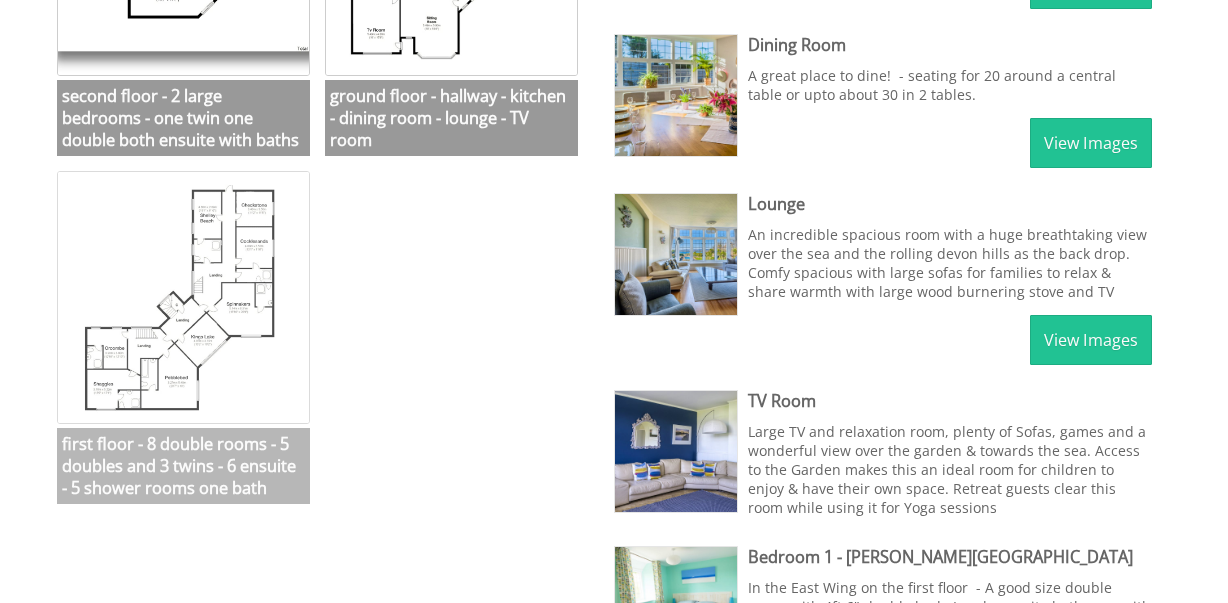click at bounding box center (183, 297) 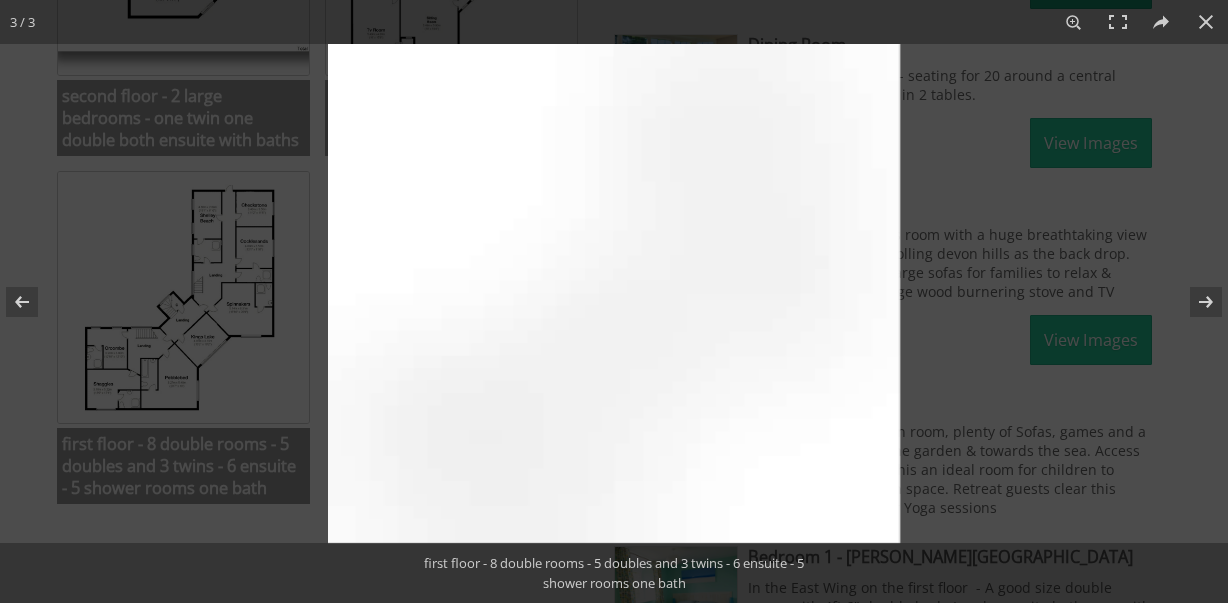 drag, startPoint x: 257, startPoint y: 424, endPoint x: 226, endPoint y: 363, distance: 68.42514 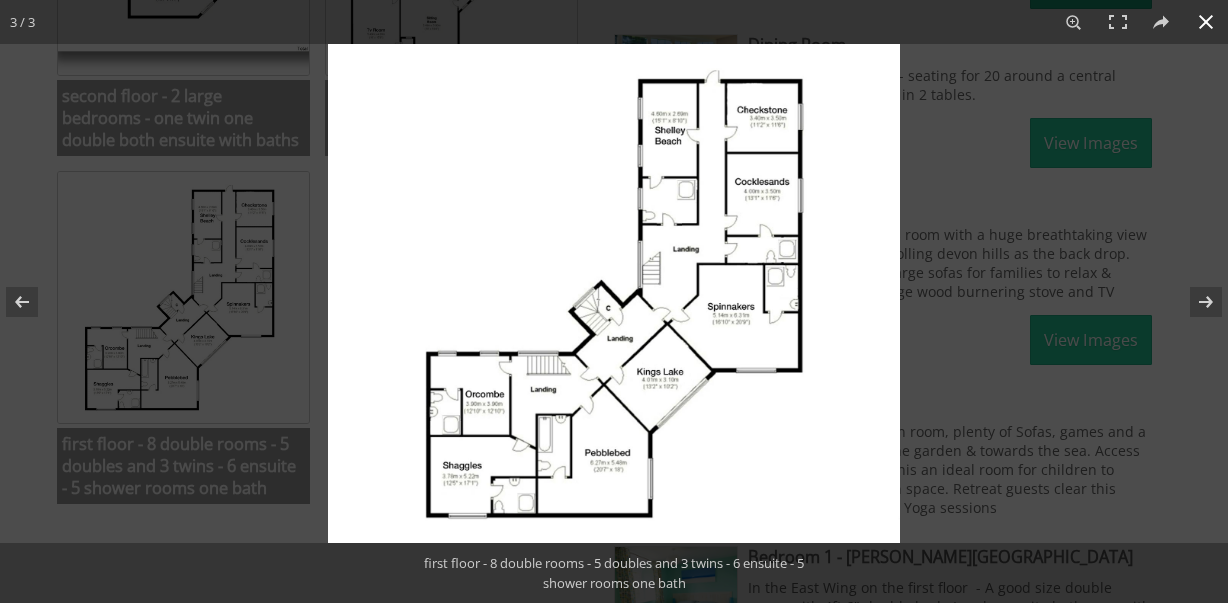 click at bounding box center [614, 301] 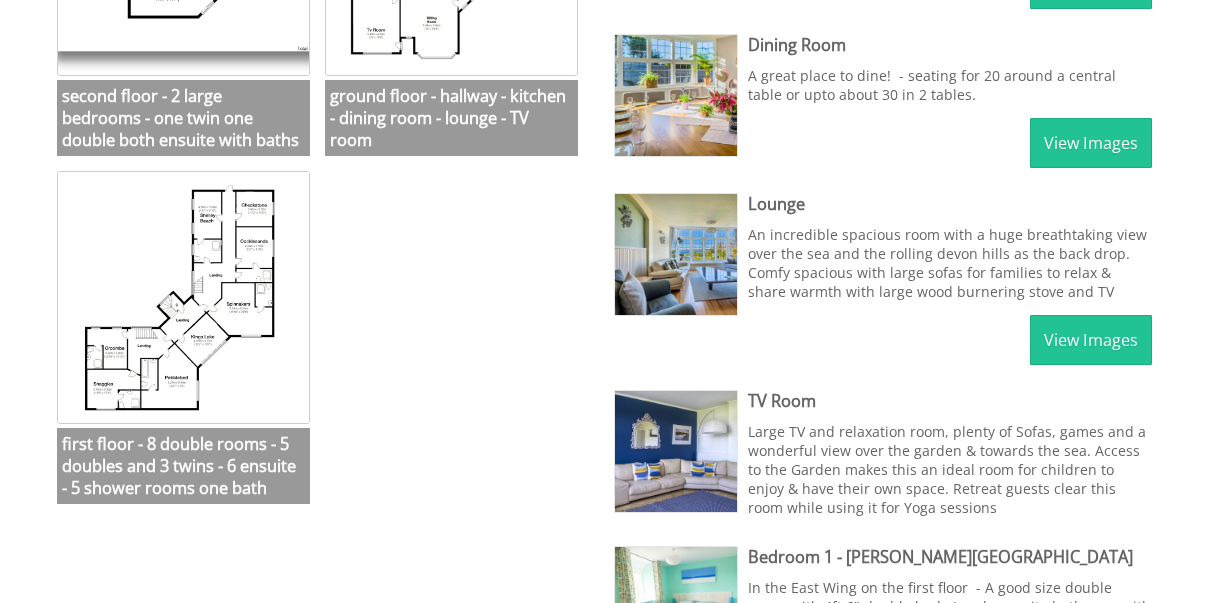 click on "second floor - 2 large bedrooms - one twin one double both ensuite with baths
second floor - 2 large bedrooms - one twin one double both ensuite with baths
ground floor - hallway - kitchen - dining room - lounge - TV room
ground floor - hallway - kitchen - dining room - lounge - TV room
first floor - 8 double rooms -  5 doubles and 3 twins - 6 ensuite - 5 shower rooms one bath
first floor - 8 double rooms -  5 doubles and 3 twins - 6 ensuite - 5 shower rooms one bath" at bounding box center [321, 166] 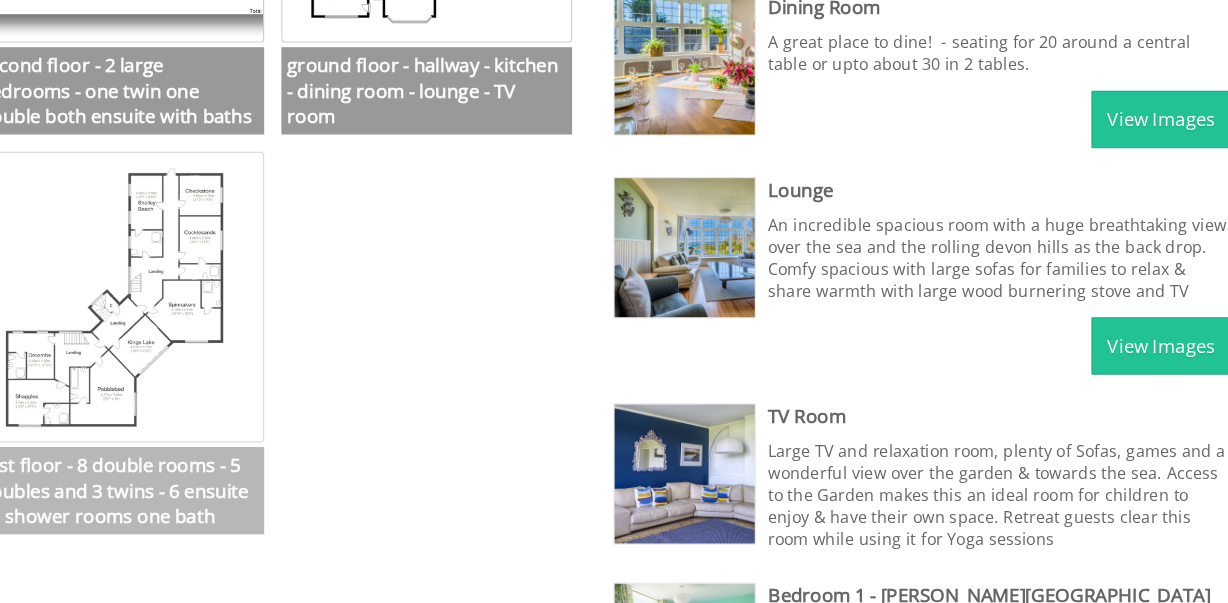 click at bounding box center [183, 336] 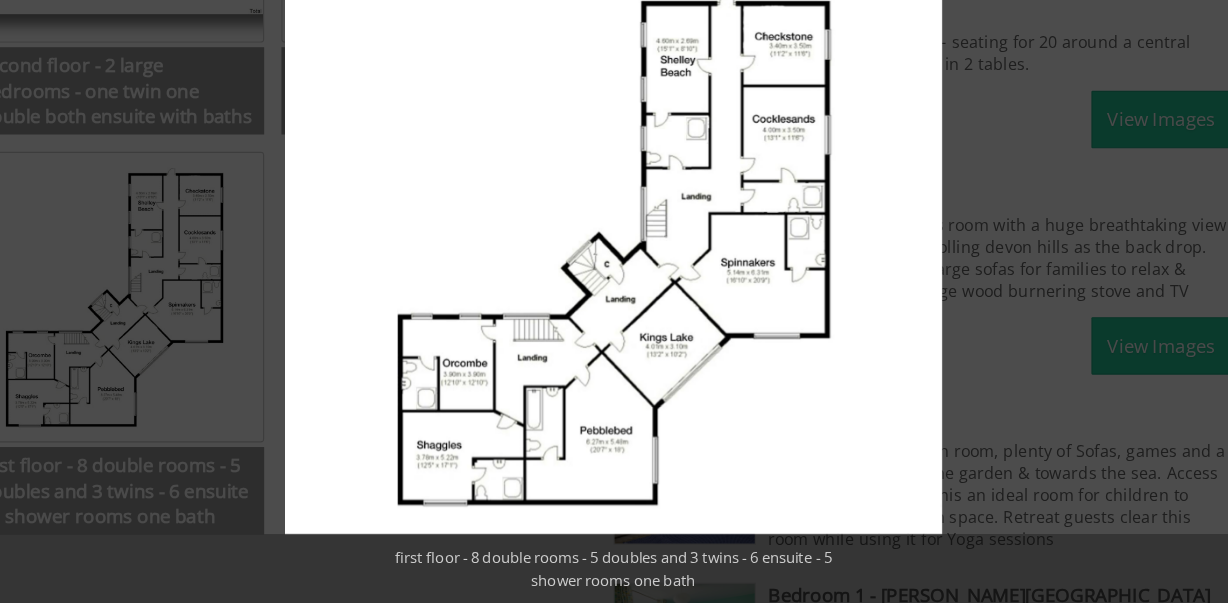 scroll, scrollTop: 1024, scrollLeft: 0, axis: vertical 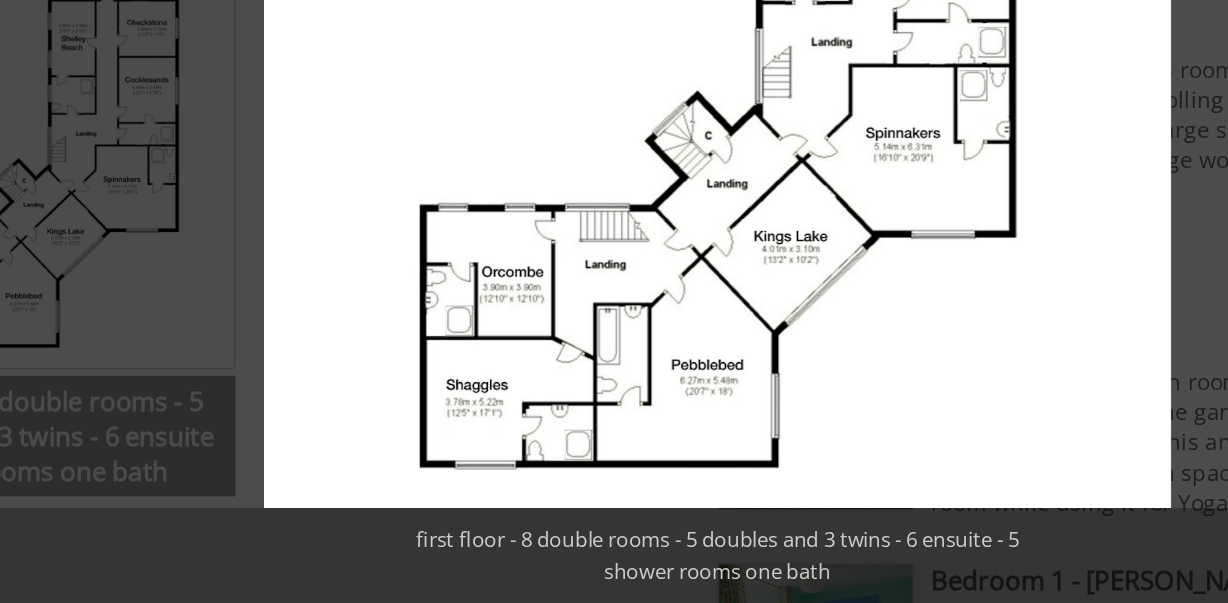 click at bounding box center [614, 293] 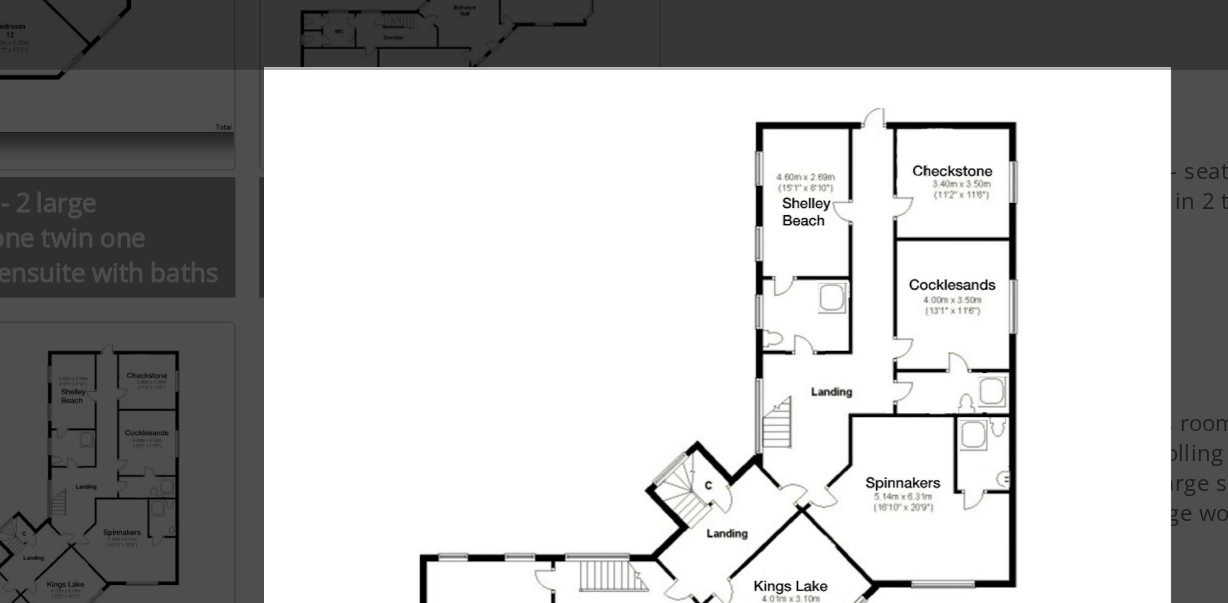drag, startPoint x: 707, startPoint y: 264, endPoint x: 712, endPoint y: 245, distance: 19.646883 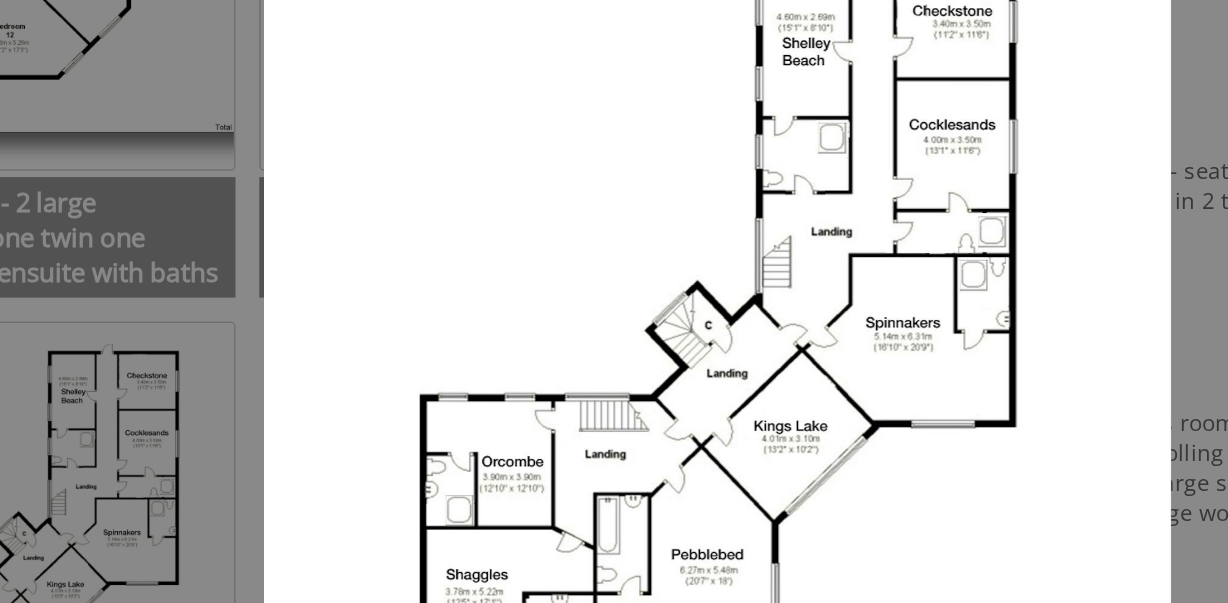 drag, startPoint x: 694, startPoint y: 288, endPoint x: 727, endPoint y: 150, distance: 141.89081 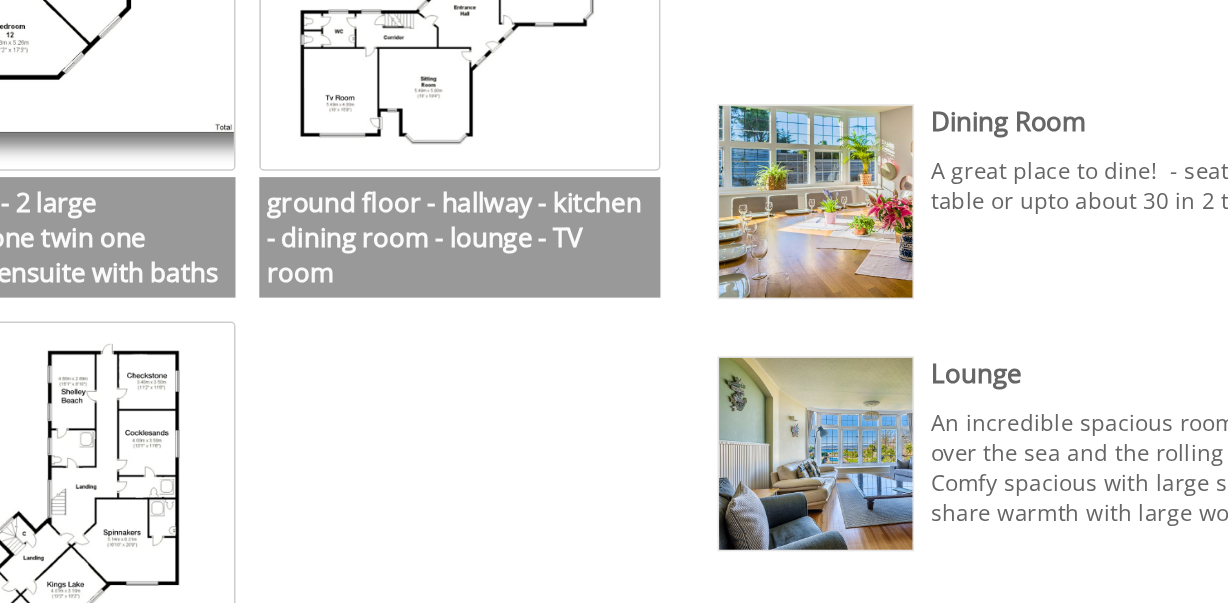 drag, startPoint x: 702, startPoint y: 273, endPoint x: 711, endPoint y: 207, distance: 66.61081 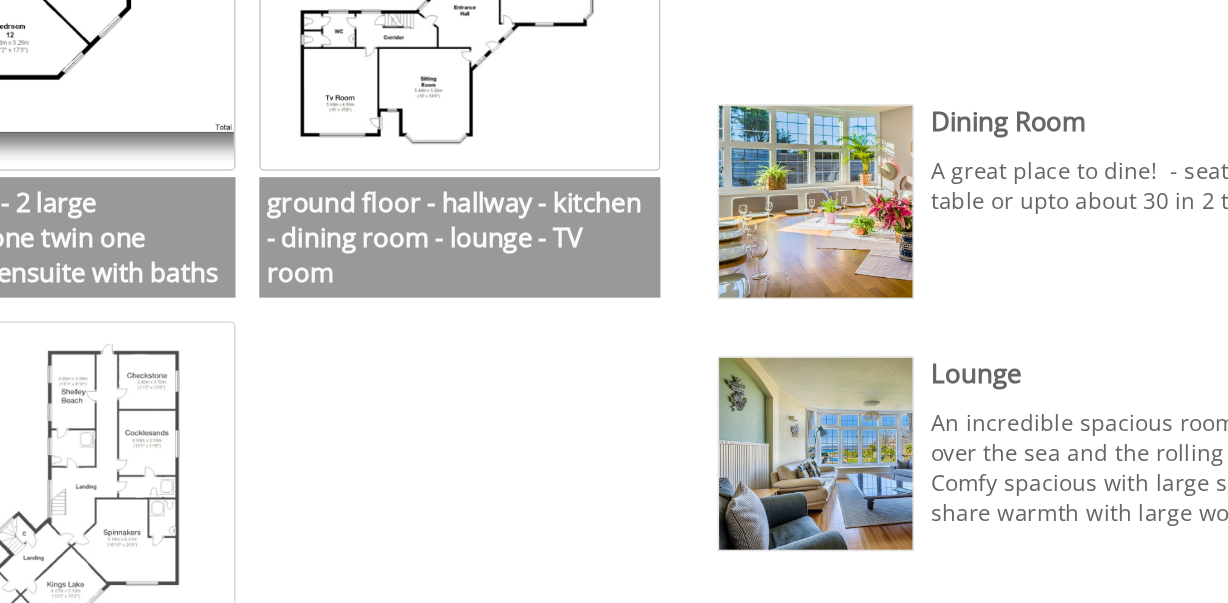 click at bounding box center [183, 329] 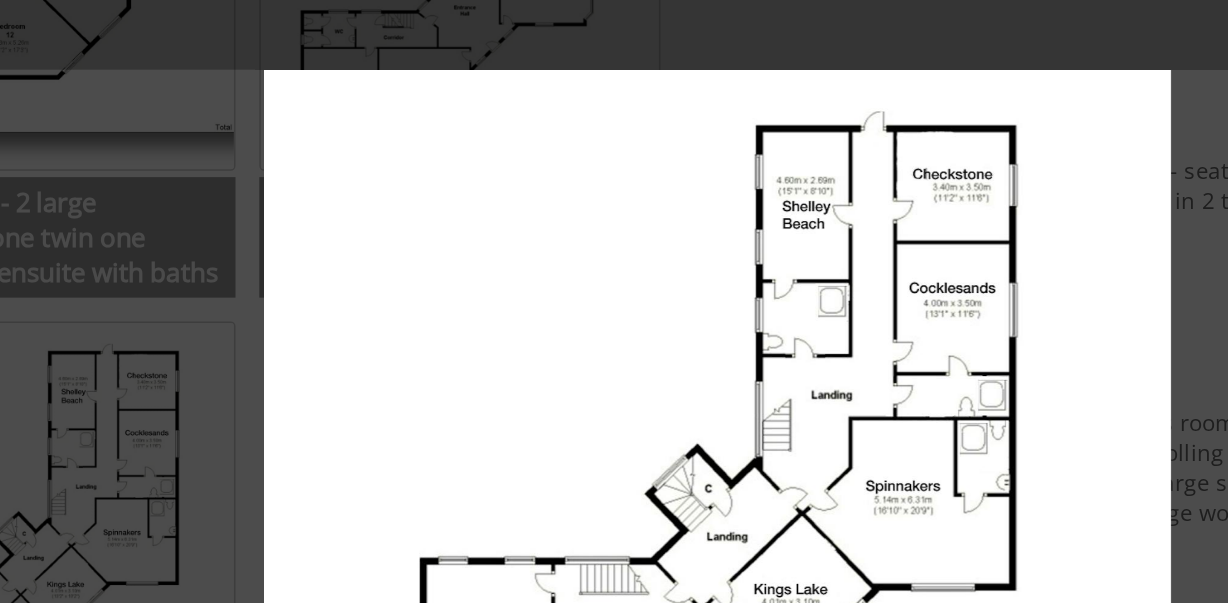 scroll, scrollTop: 913, scrollLeft: 0, axis: vertical 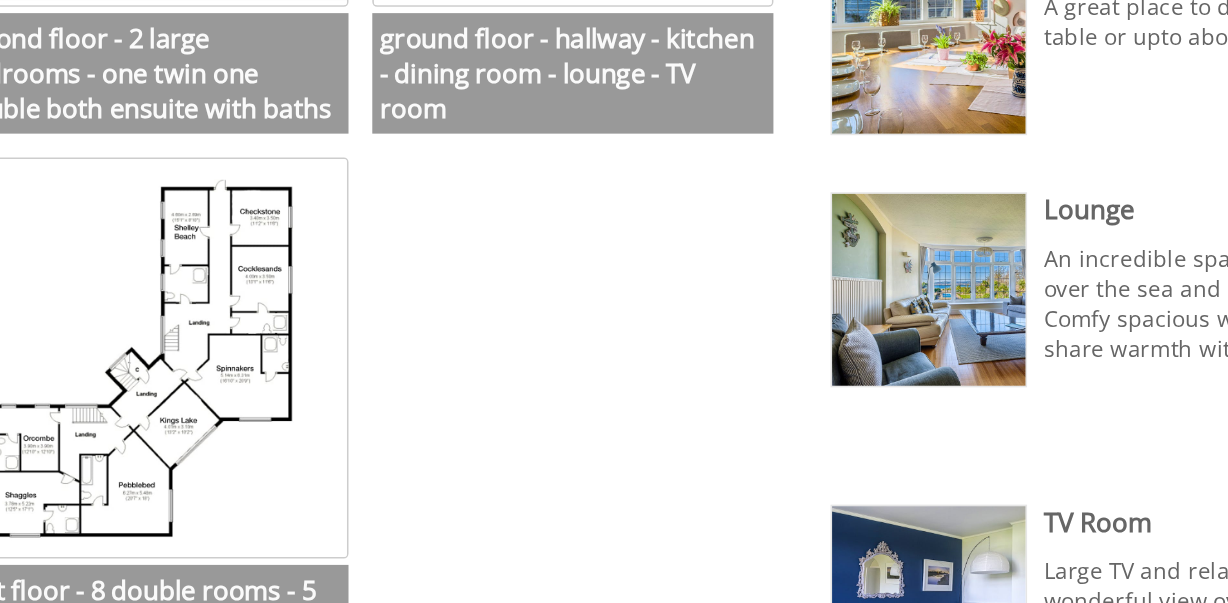 click at bounding box center [183, 440] 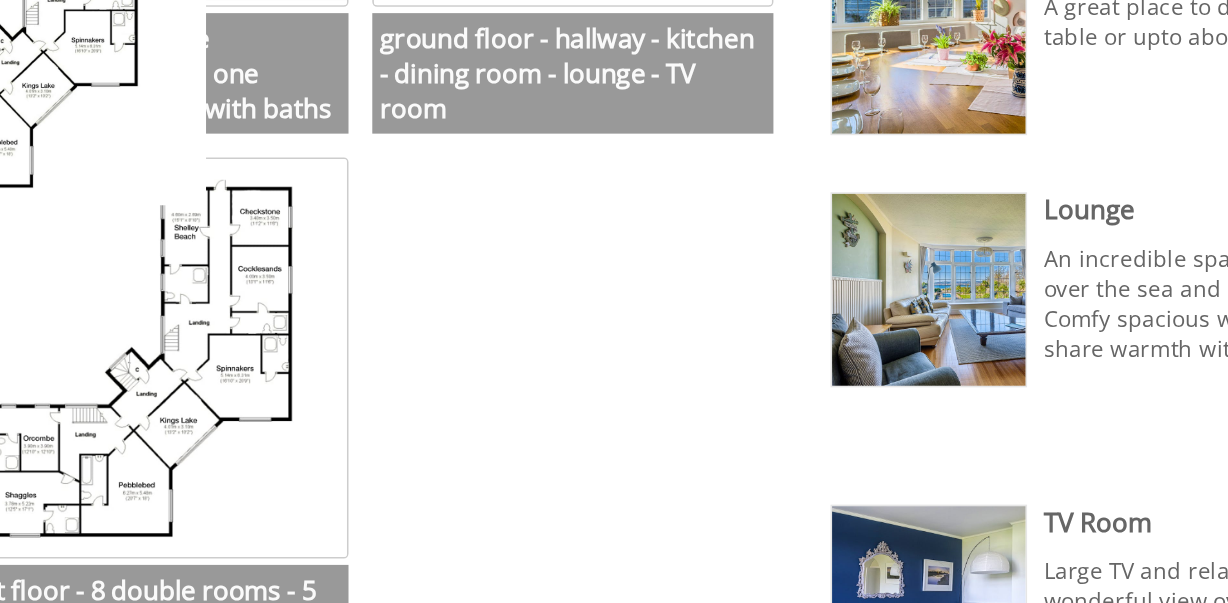 click at bounding box center (614, 301) 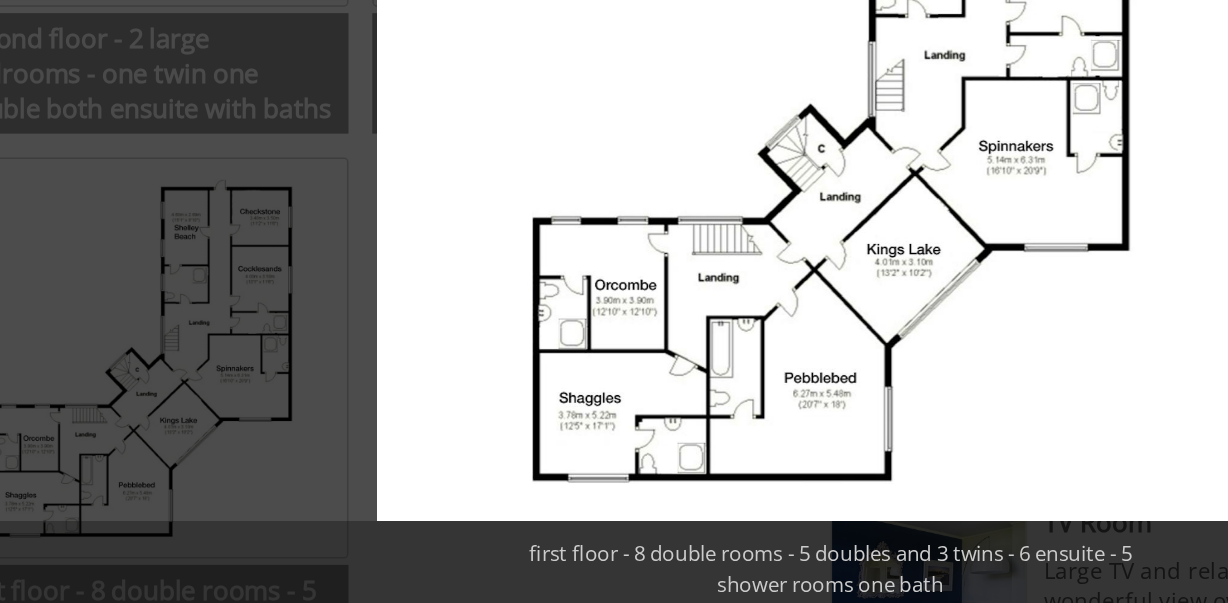 click at bounding box center [614, 301] 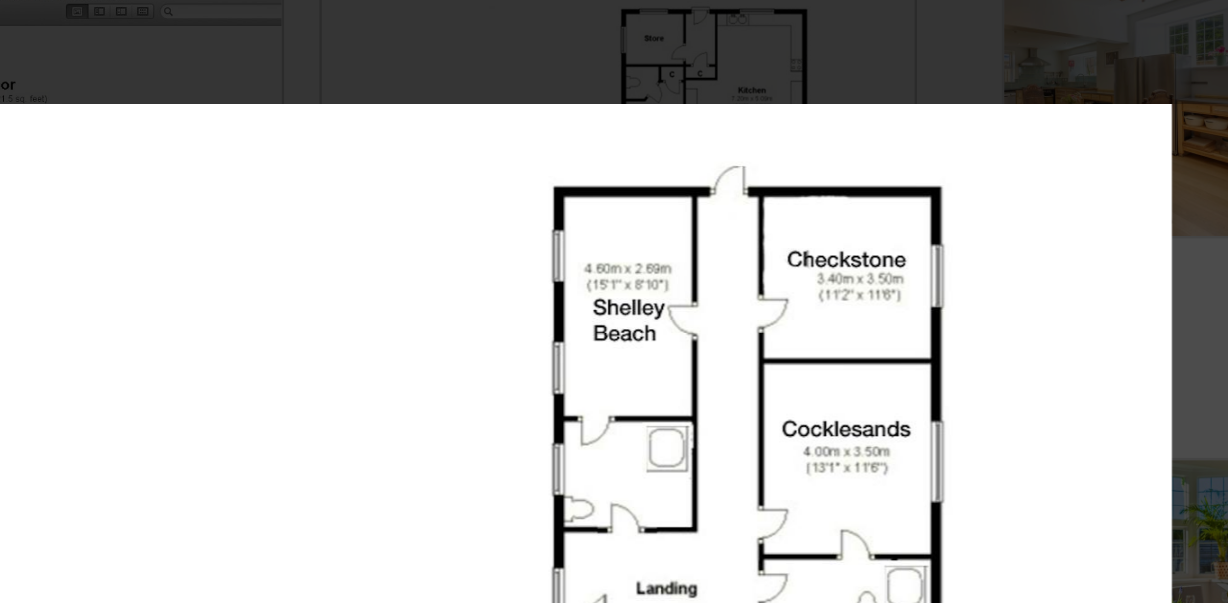 drag, startPoint x: 287, startPoint y: 172, endPoint x: 60, endPoint y: 152, distance: 227.87935 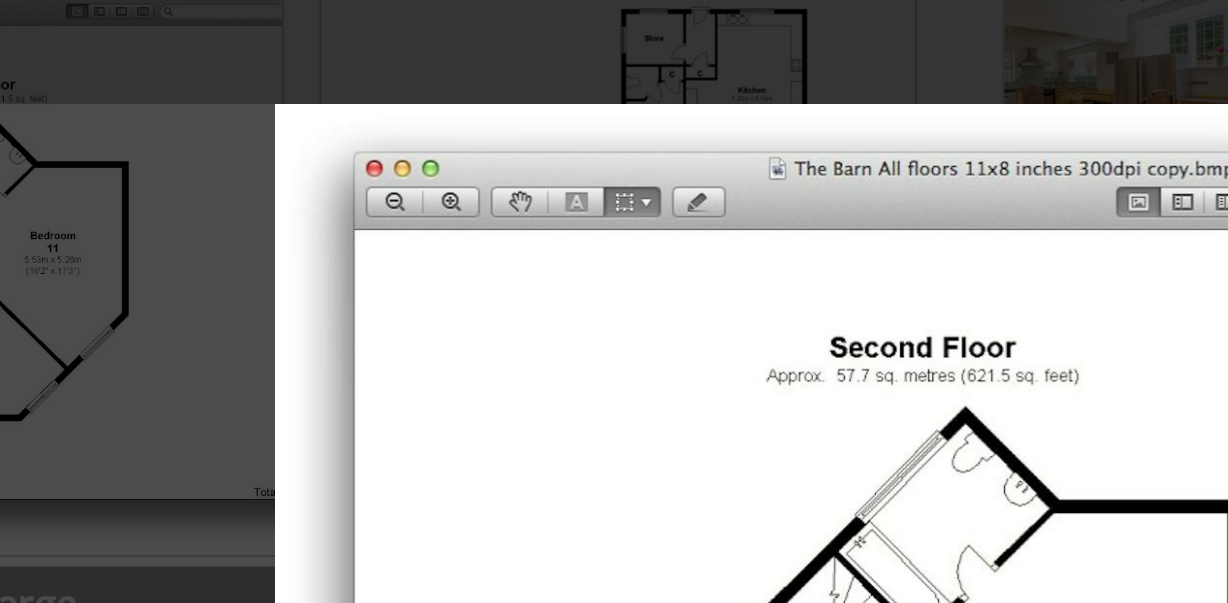 drag, startPoint x: 331, startPoint y: 164, endPoint x: 289, endPoint y: 129, distance: 54.67175 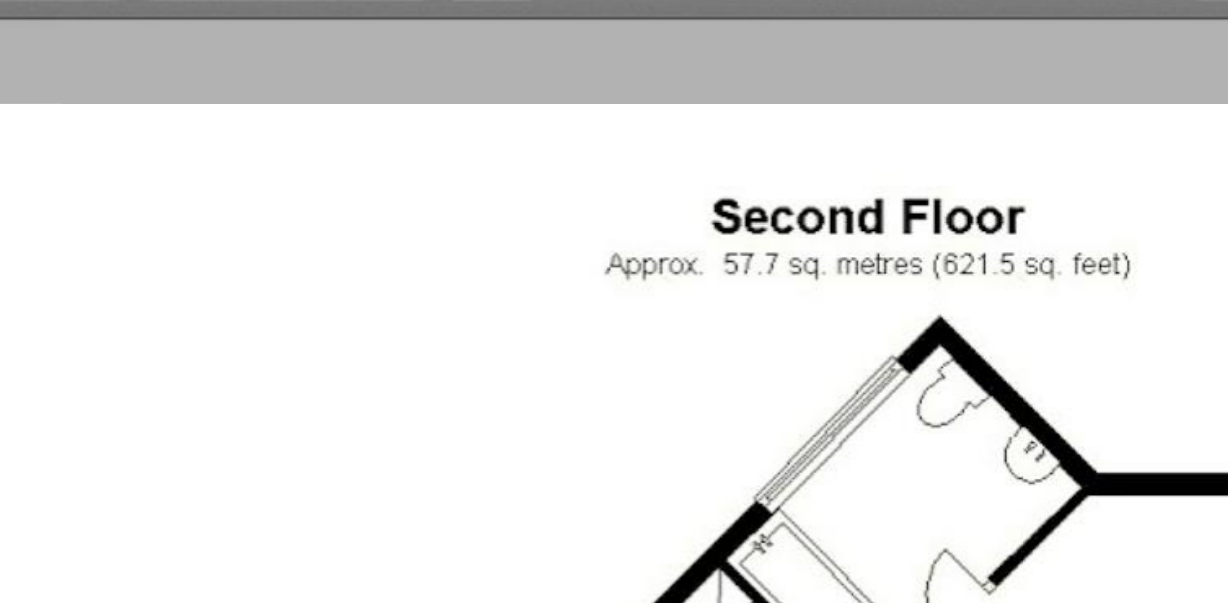 click on "1 / 3" at bounding box center [614, 22] 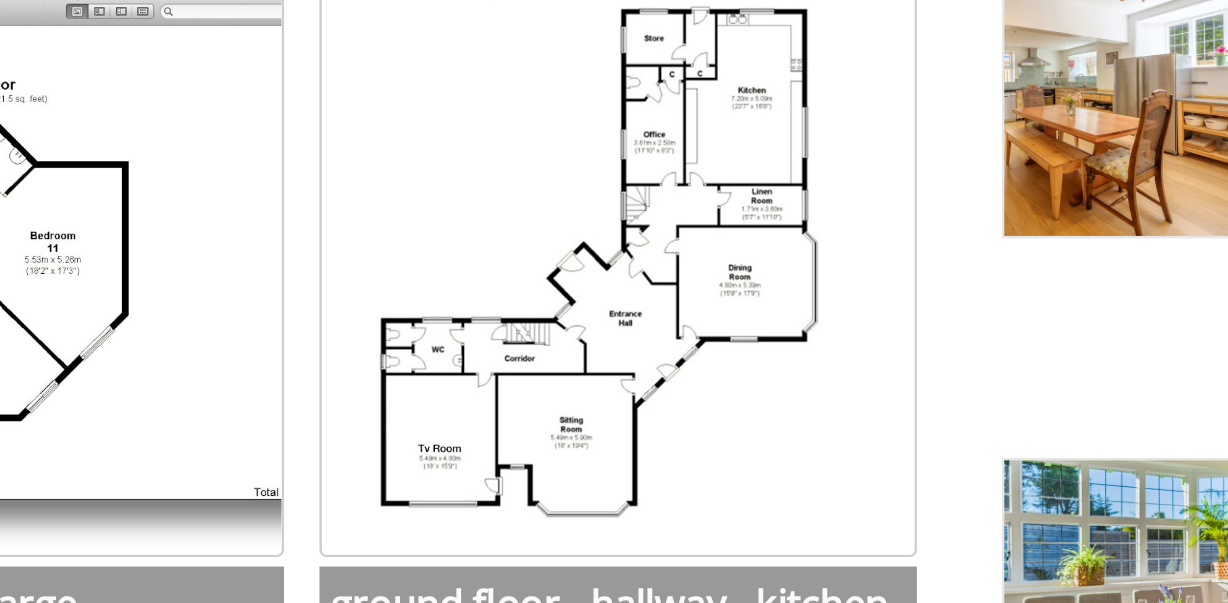 click on "Rooms
kitchen
Kitchen
A well equipped kitchen with two electric ovens, Gas 6 ring hob, twin dishwashers, two large fridges and a vast selection of pans, crockery, kitchen equipment for group catering. A seperate utility room with freezer, large second sink, washing machines & storage
View Images
Coffee time in the kitchen" at bounding box center [883, 1162] 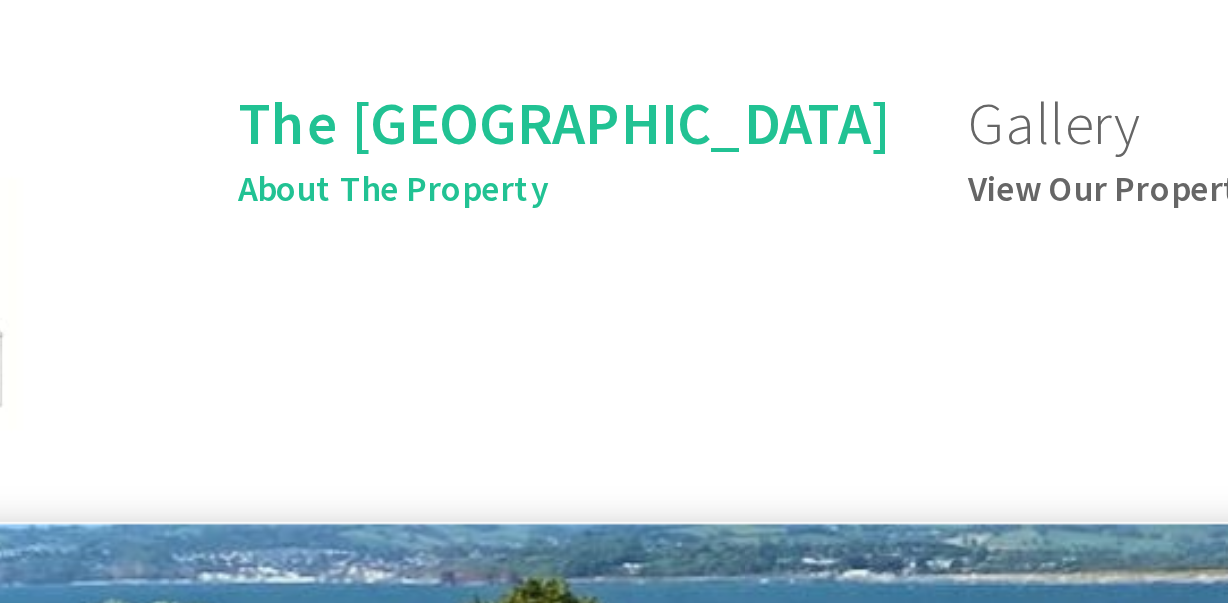 scroll, scrollTop: 691, scrollLeft: 0, axis: vertical 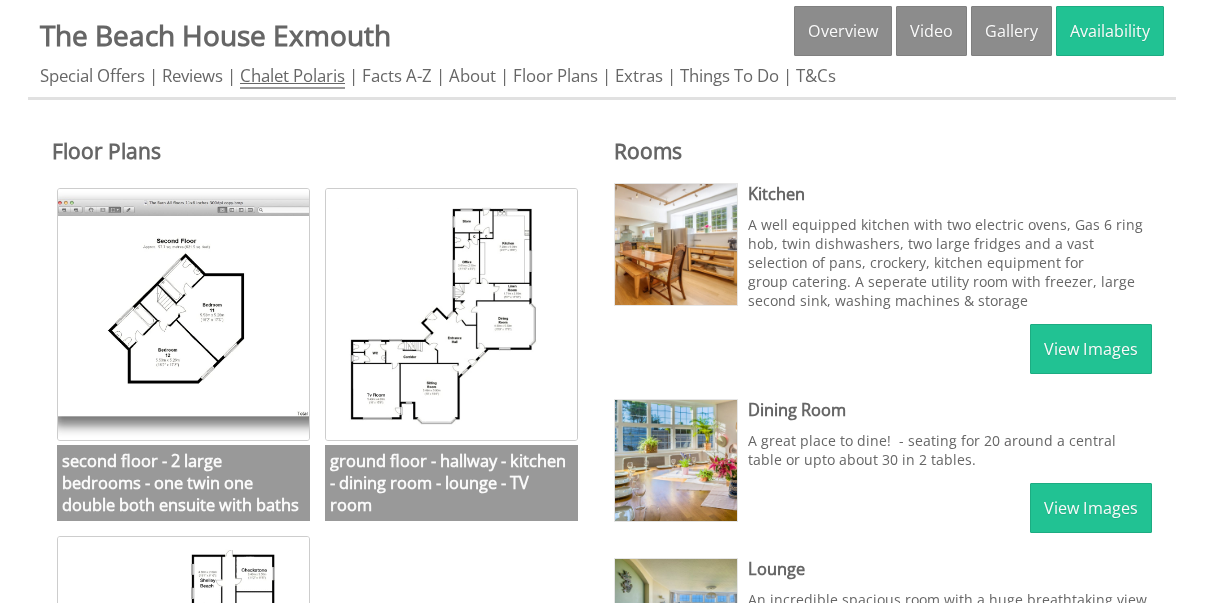 click on "Chalet Polaris" at bounding box center (292, 76) 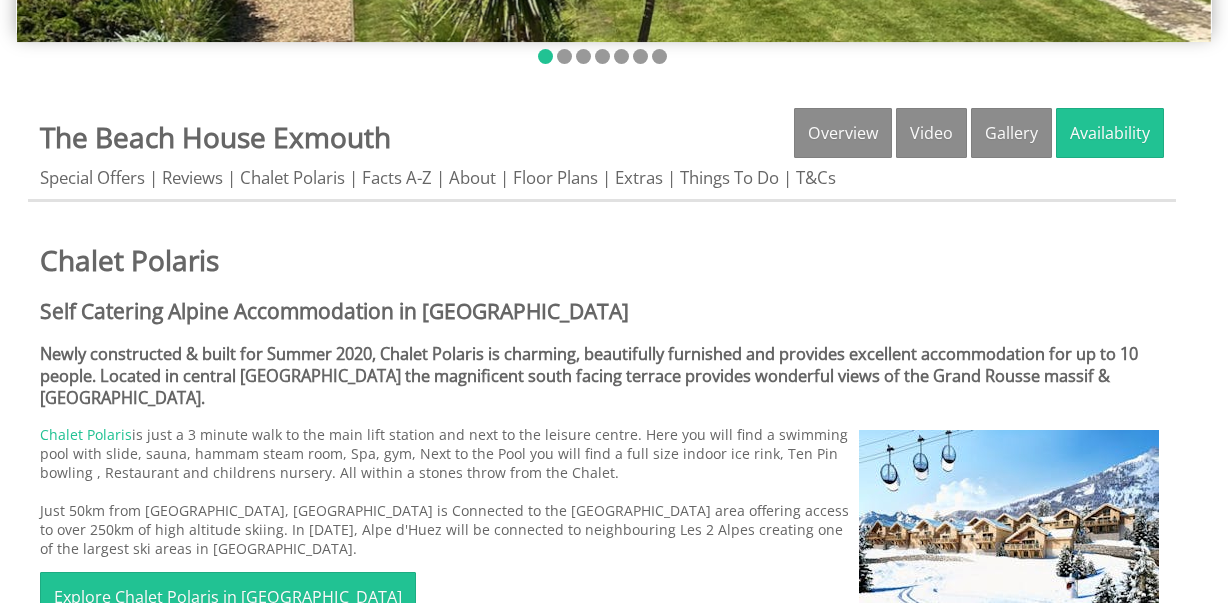 scroll, scrollTop: 564, scrollLeft: 0, axis: vertical 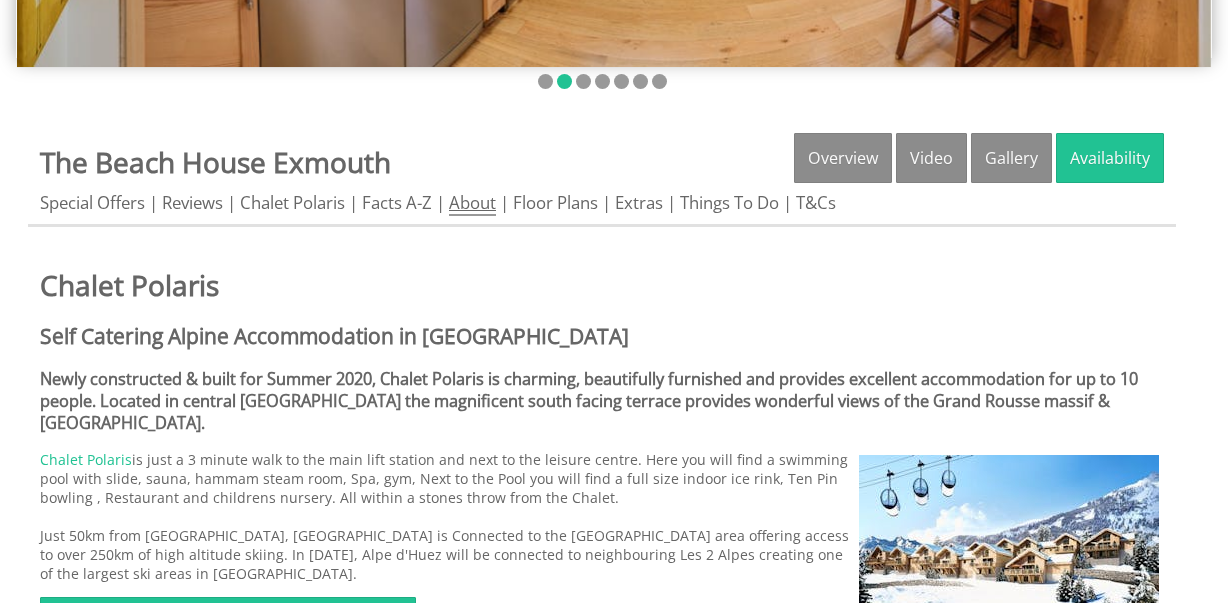 click on "About" at bounding box center [472, 203] 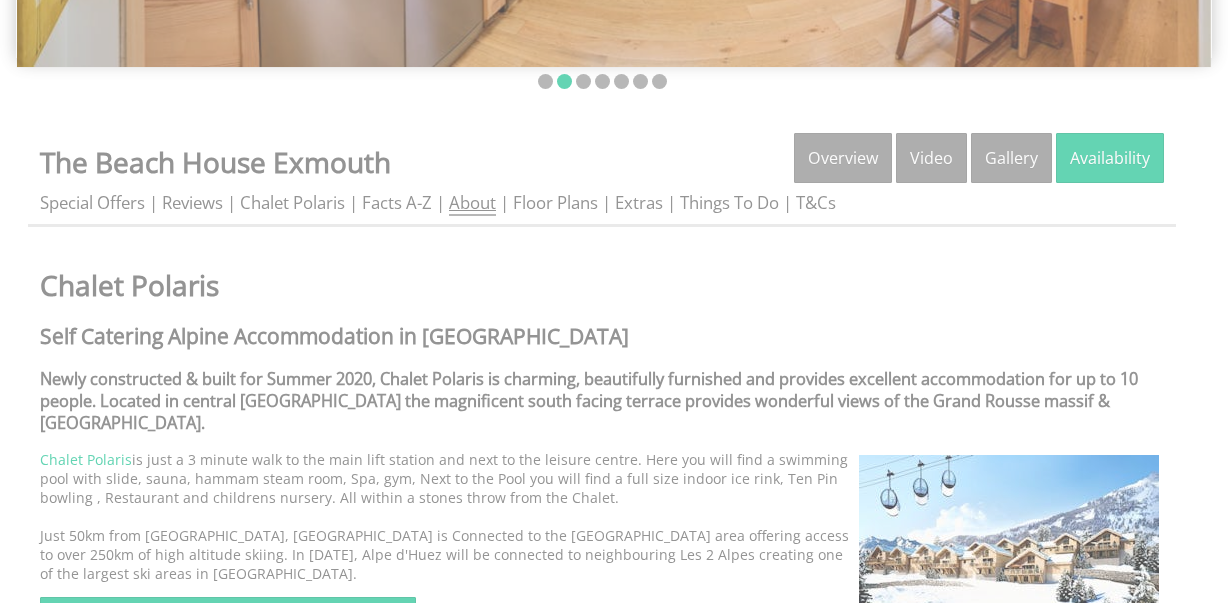 scroll, scrollTop: 0, scrollLeft: 0, axis: both 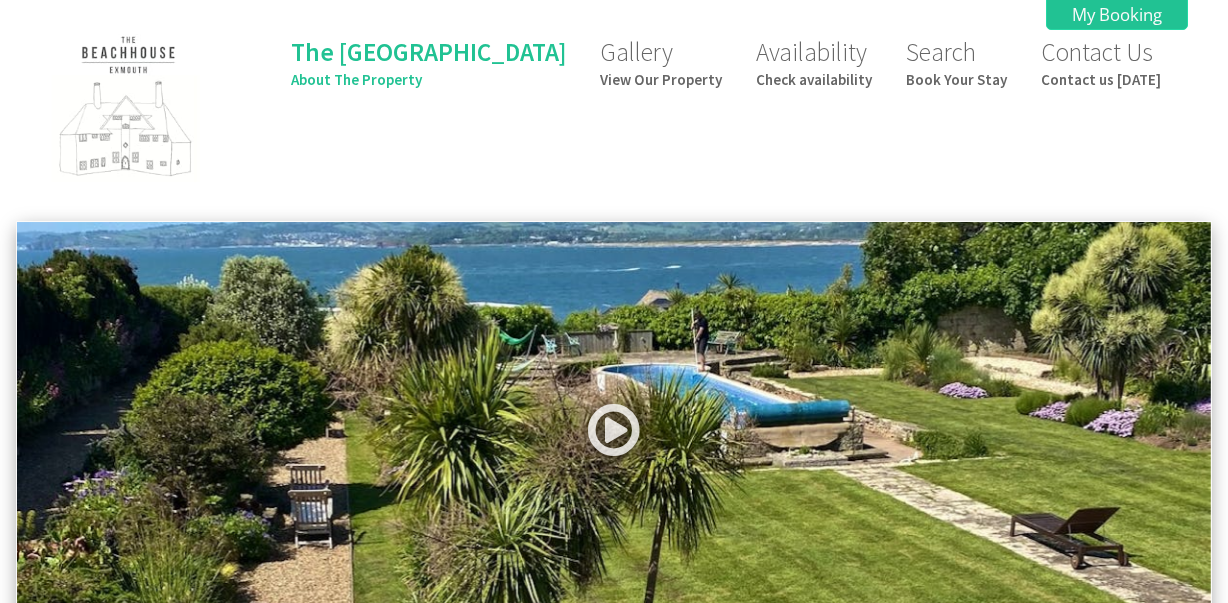 click on "About
This luxury large group holiday house is one-of-a-kind; beautiful Arts & Crafts architecture and features, heaps of space and huge gardens with a private pool and hot tub right by the sea in [GEOGRAPHIC_DATA]. This is a place where wonderful memories will be made, for holidays and short breaks throughout the year. The minute you pull up and park you’ll feel any tension slip gently away; this is your journey’s end, this is one of the best welcomes in the world.
Right of the main hallway is the sitting room overlooking the gardens and the pool, with the sea just beyond. Let the coastal breeze drift in on warmer days; when it’s chilly out, light the wood-burner and comfy up together for a family movie night.
A short passage leads to the TV room – we think of it as a Kids Zone because it tends to be where the younger folk hang out watching TV or playing games. Doors open onto the garden and again, you can see the sea.
Floorplans/Rooms
Availability" at bounding box center (602, 1148) 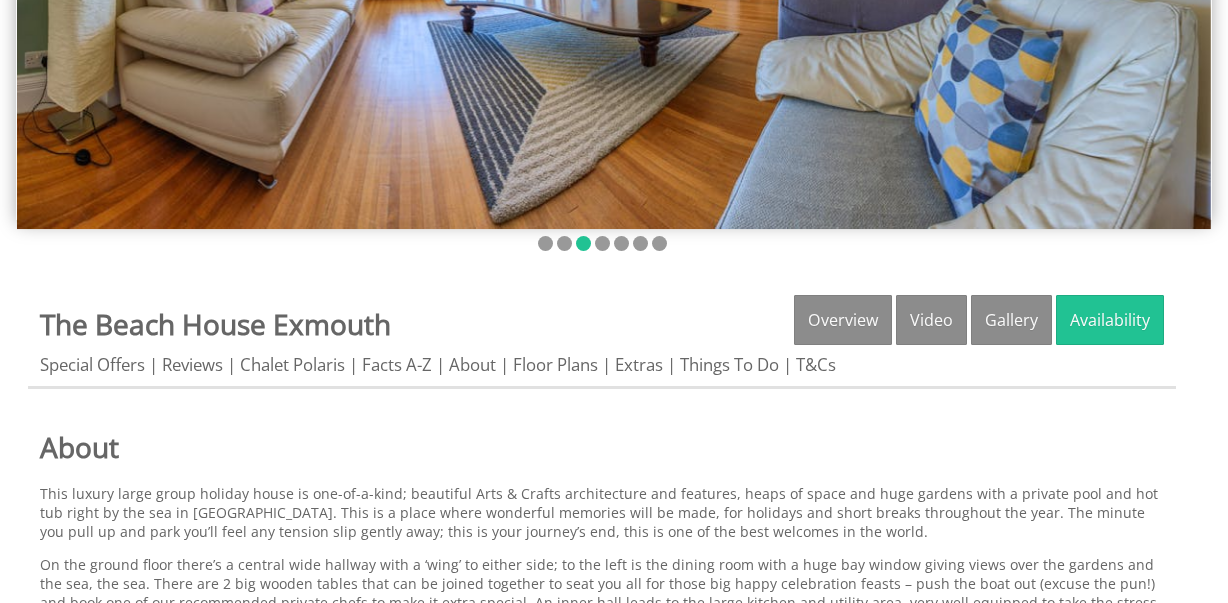 scroll, scrollTop: 0, scrollLeft: 0, axis: both 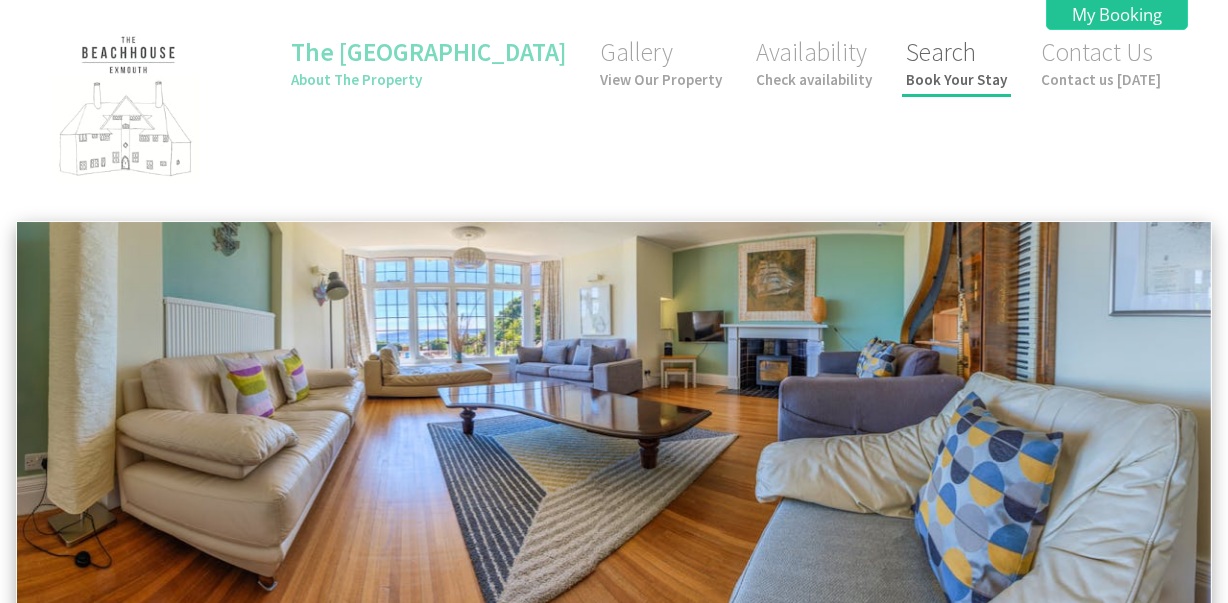 click on "Book Your Stay" at bounding box center [956, 79] 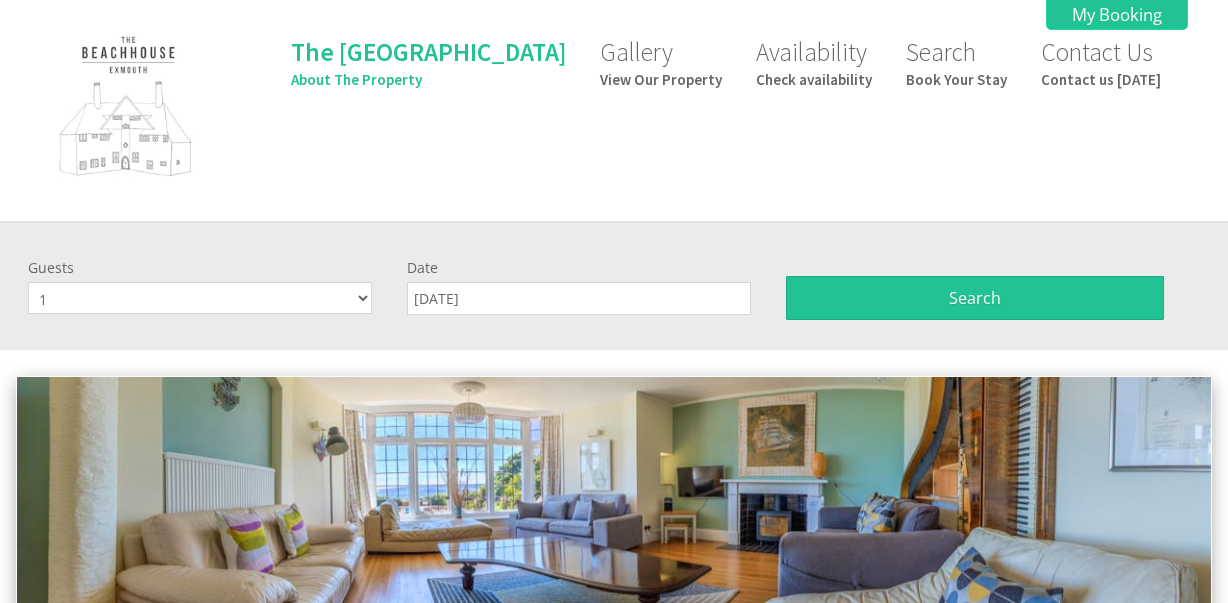 scroll, scrollTop: 0, scrollLeft: 0, axis: both 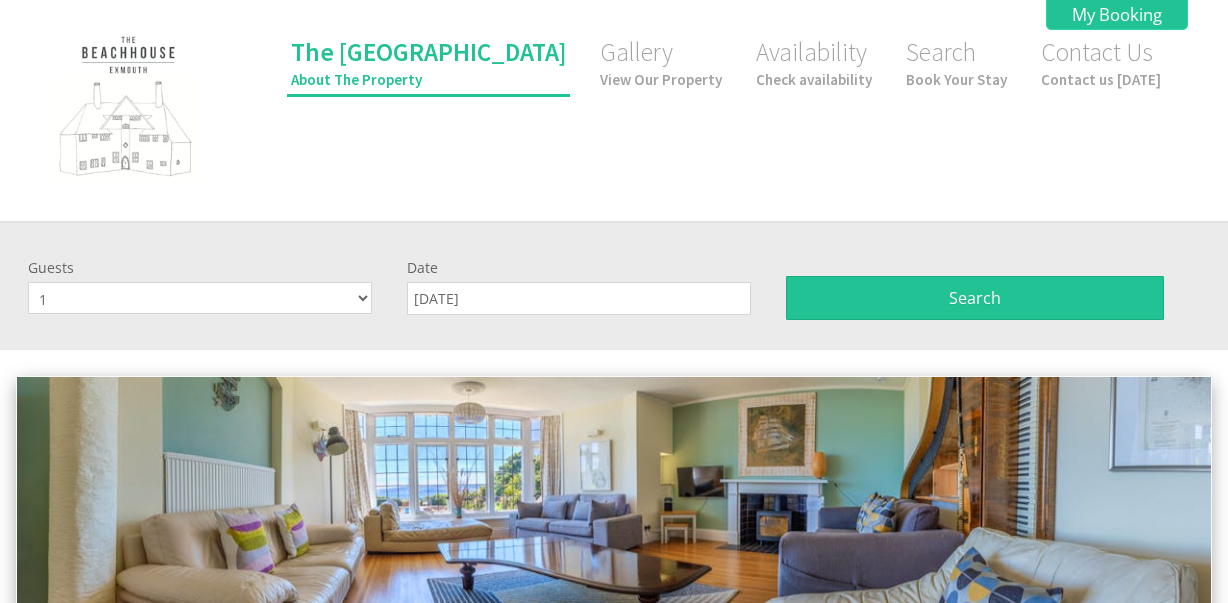click on "About The Property" at bounding box center [428, 79] 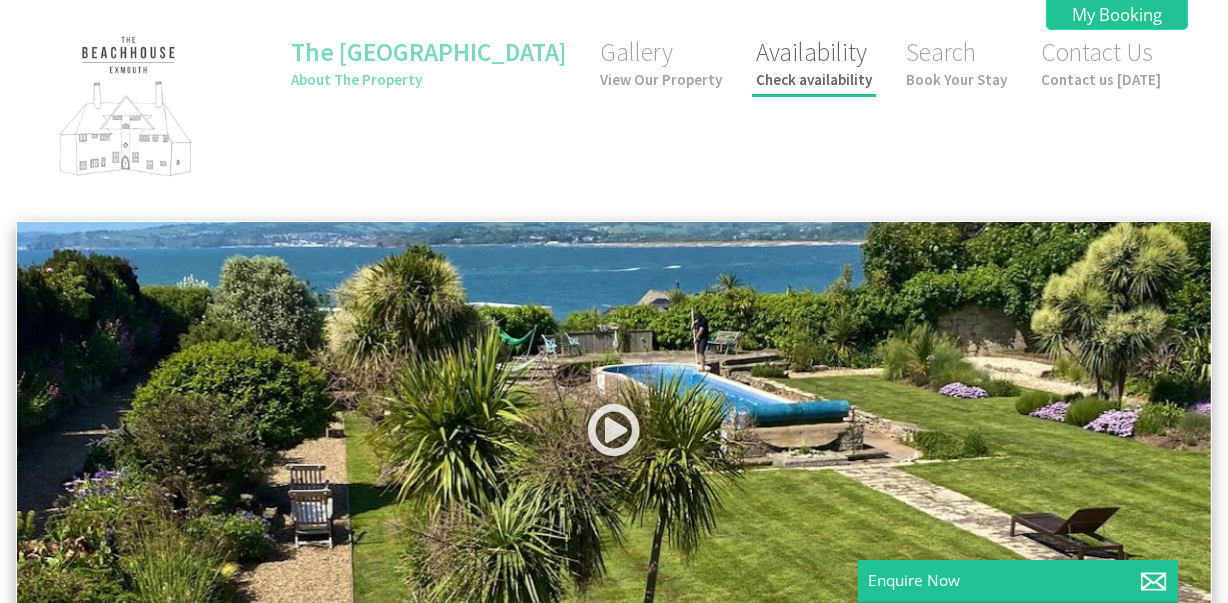 scroll, scrollTop: 0, scrollLeft: 0, axis: both 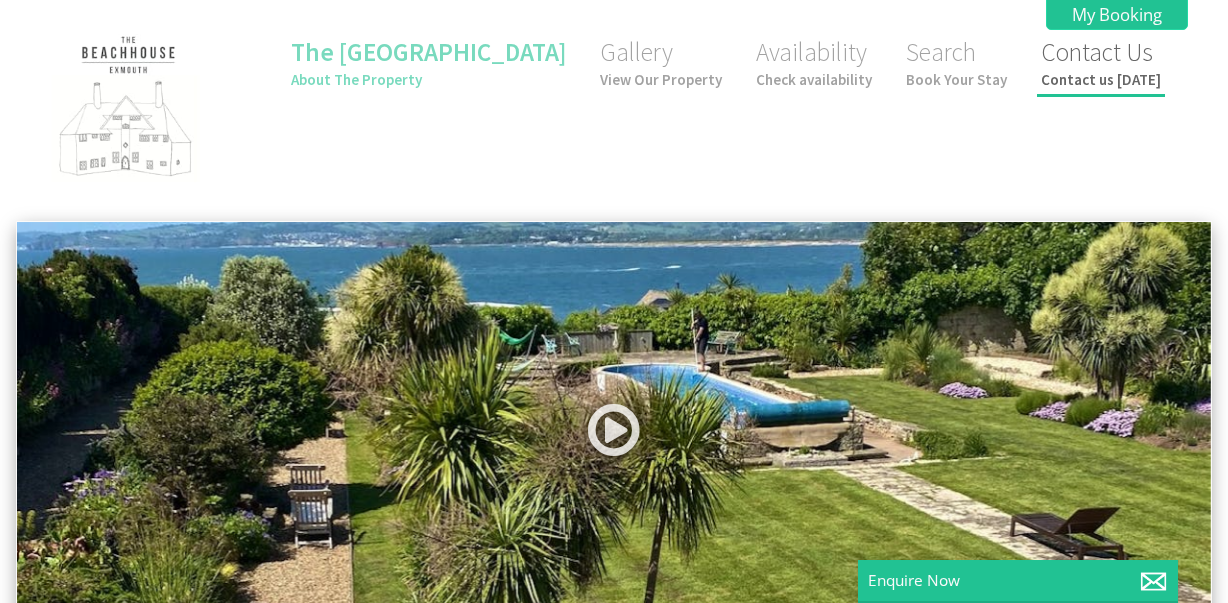 click on "Contact Us  Contact us [DATE]" at bounding box center (1101, 62) 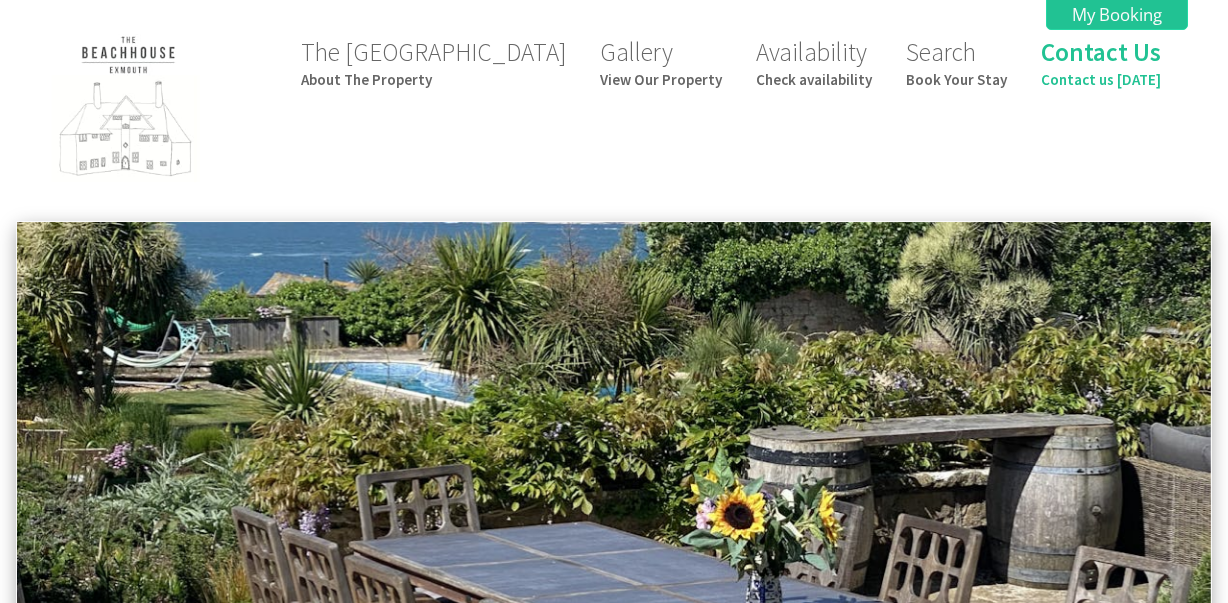 click on "The Beach House  About The Property
Gallery  View Our Property
Availability  Check availability
Search  Book Your Stay
Contact Us  Contact us [DATE]
My Booking
My Booking
Guests
1
2
3
4
5
6
7
8
9
10
11
12
13
14
15
16
17
18
19
20
Date
[DATE]
Search
Contact
Address
[GEOGRAPHIC_DATA]
[GEOGRAPHIC_DATA] [GEOGRAPHIC_DATA]
[GEOGRAPHIC_DATA]
[GEOGRAPHIC_DATA]" at bounding box center [614, 708] 